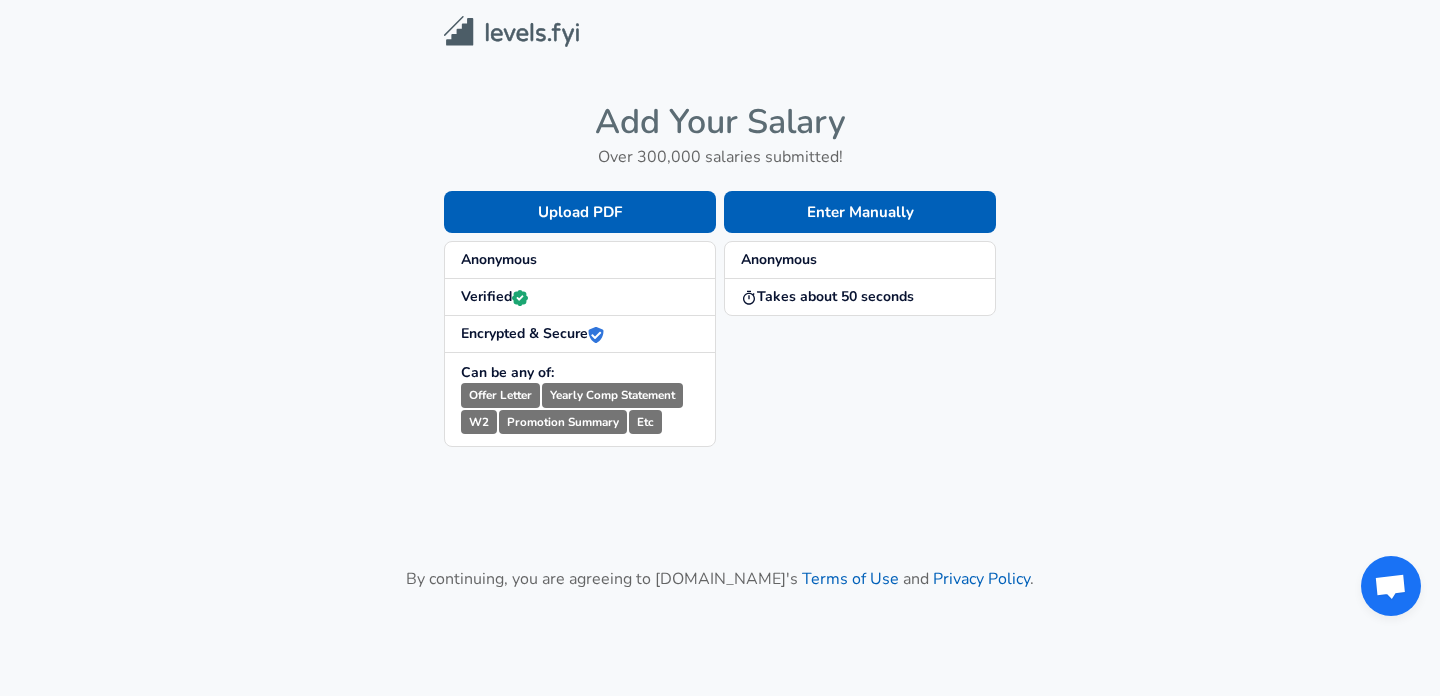 scroll, scrollTop: 0, scrollLeft: 0, axis: both 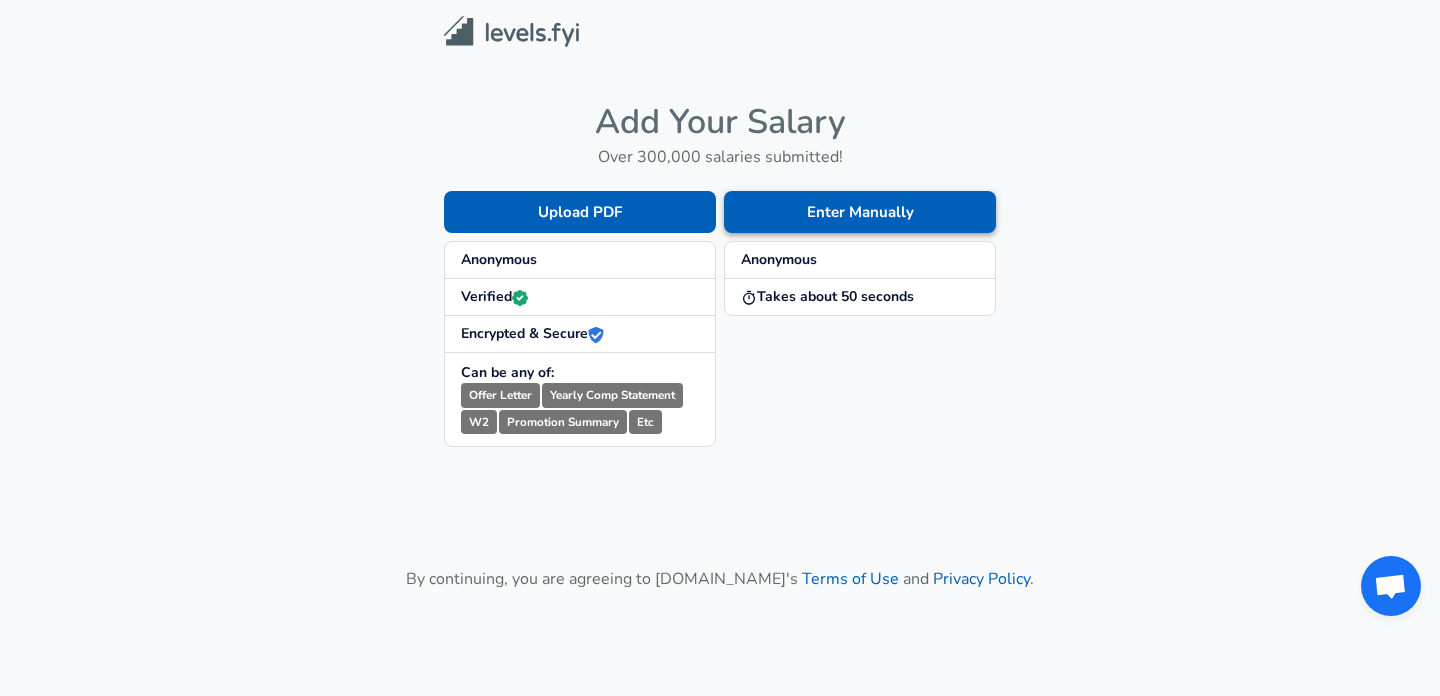 click on "Enter Manually" at bounding box center [860, 212] 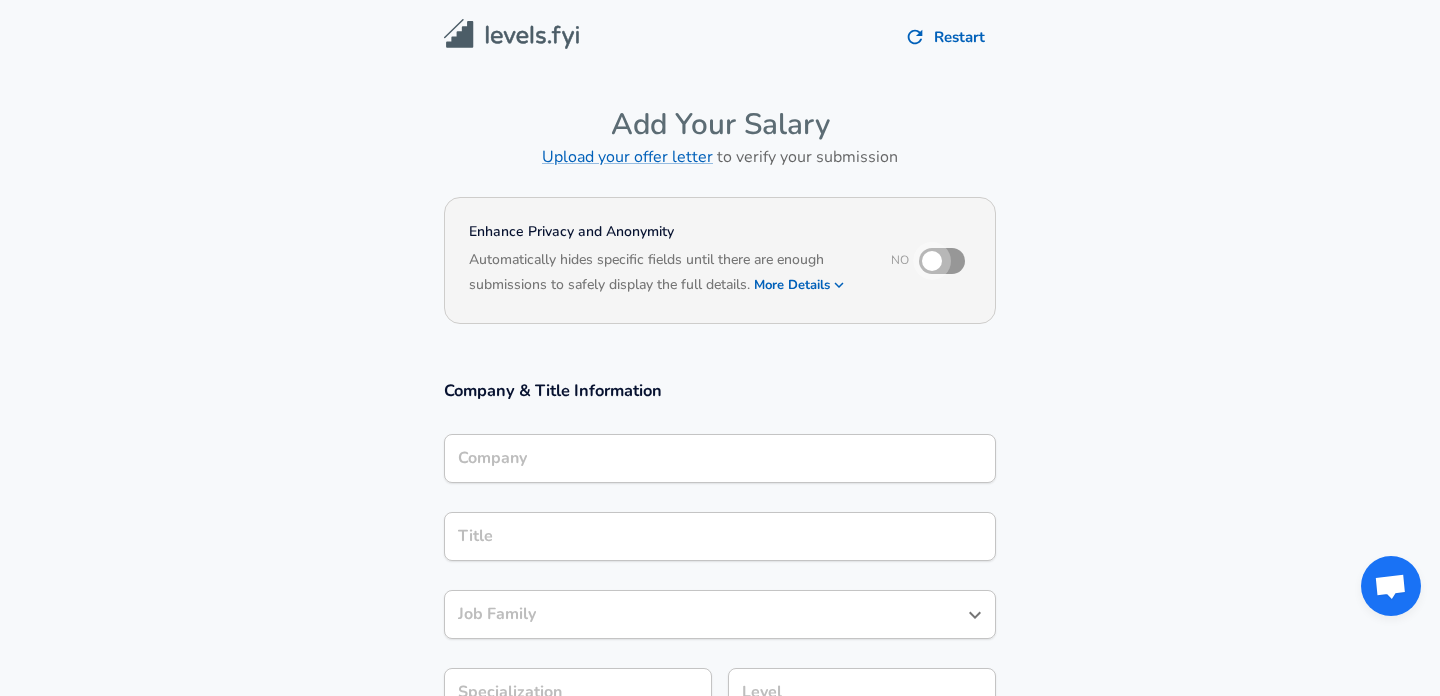 click at bounding box center (932, 261) 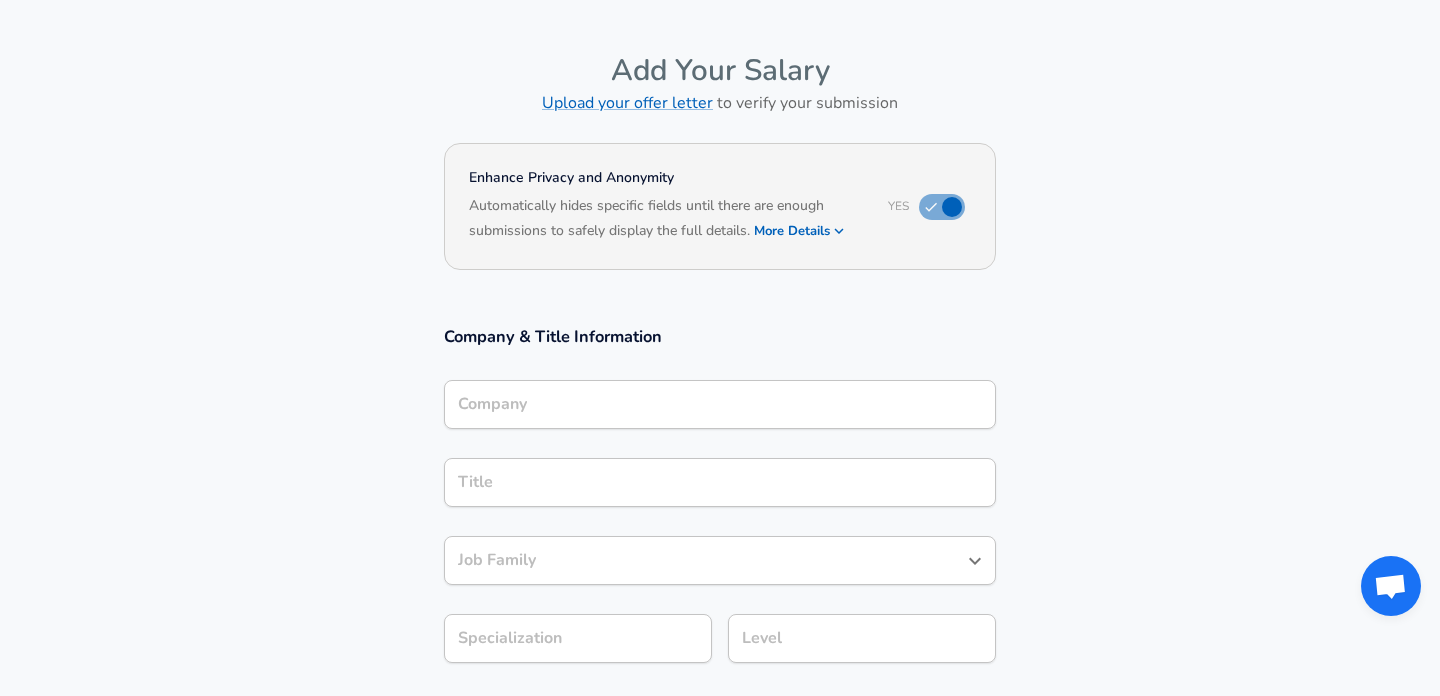 click on "Company" at bounding box center (720, 404) 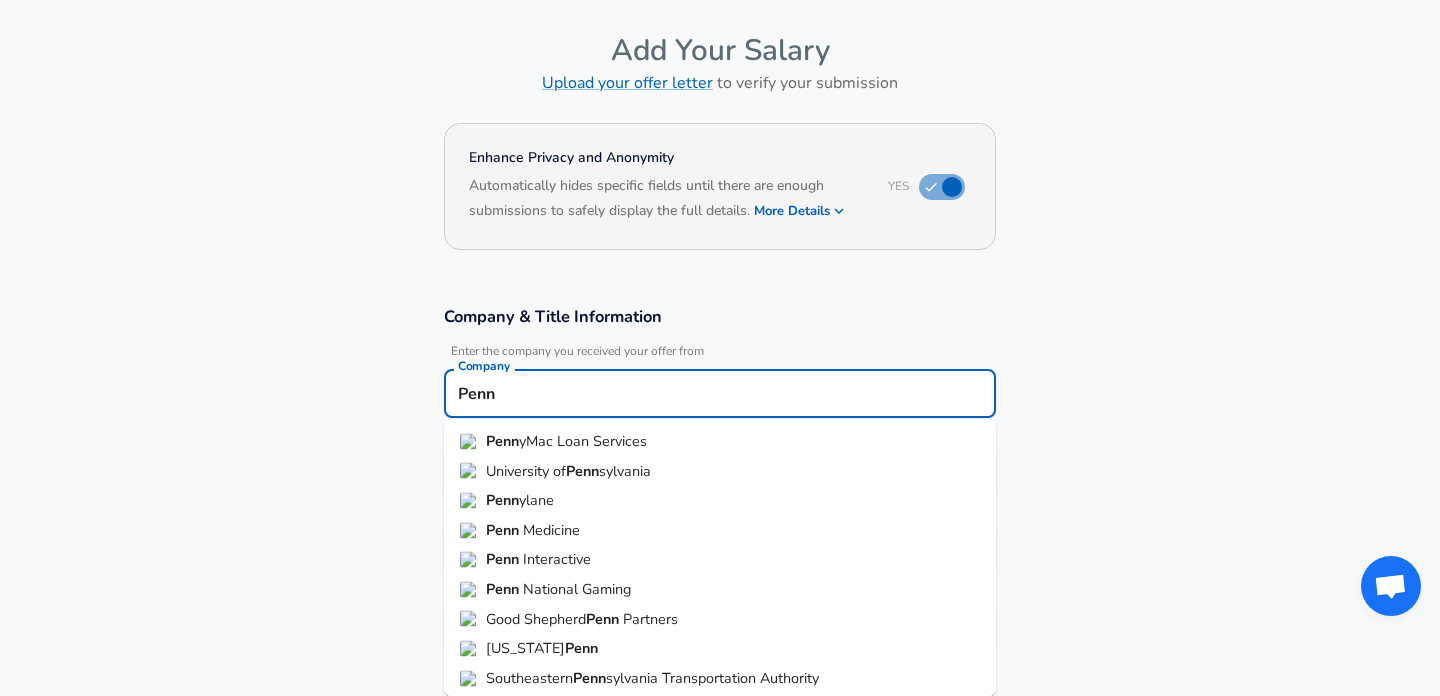 click on "Penn yMac Loan Services" at bounding box center (720, 442) 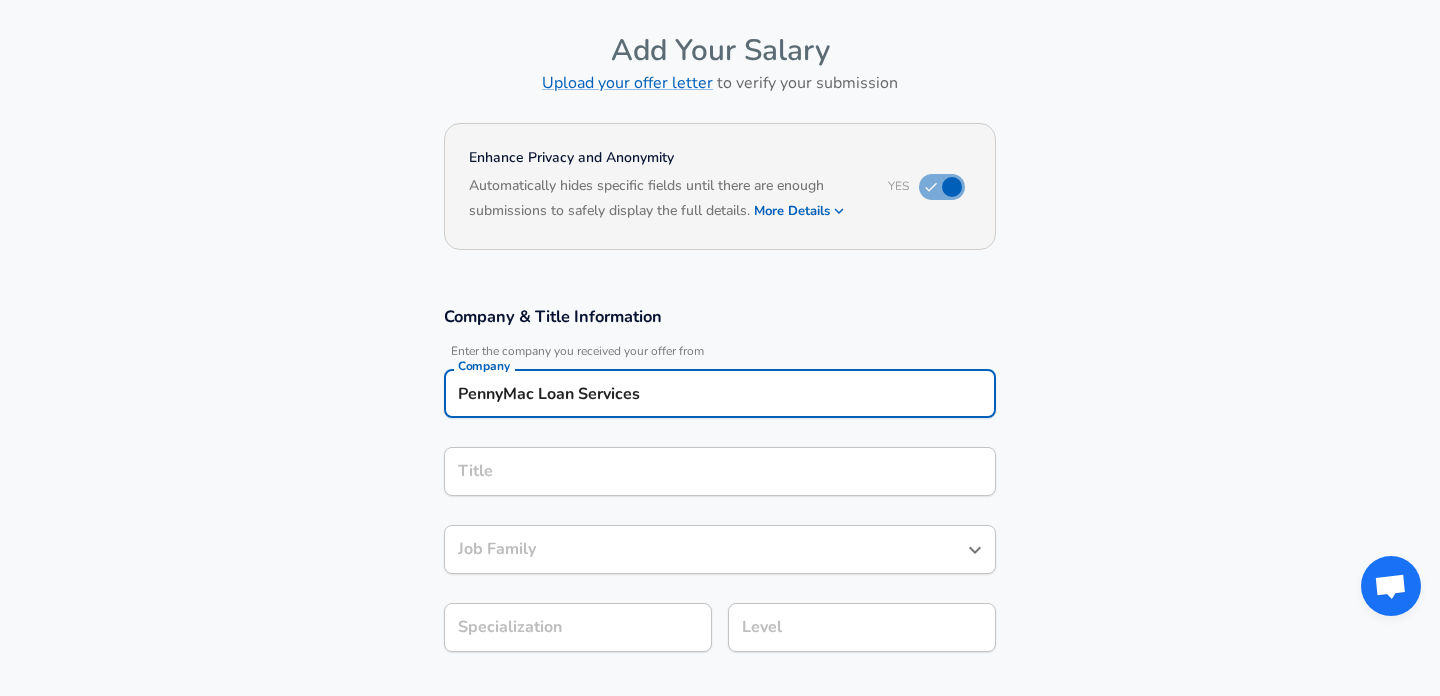 click on "Title" at bounding box center (720, 471) 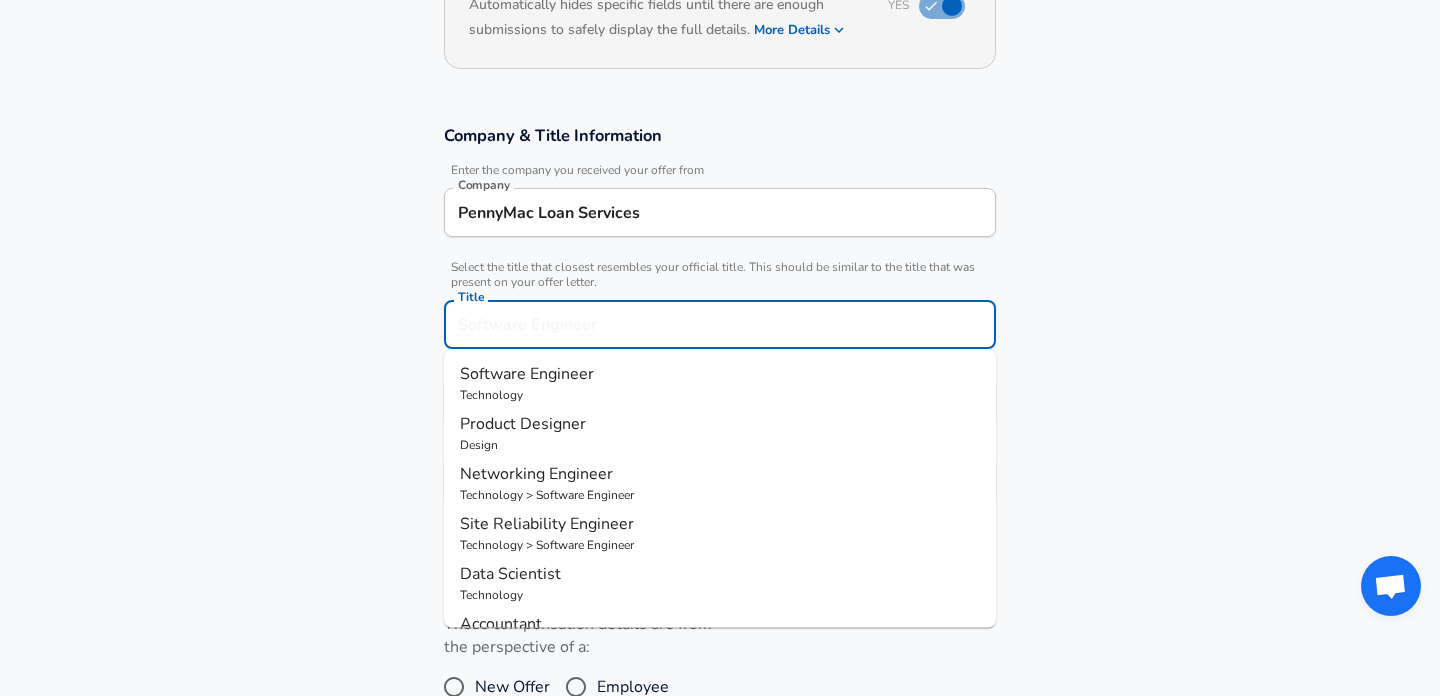 scroll, scrollTop: 261, scrollLeft: 0, axis: vertical 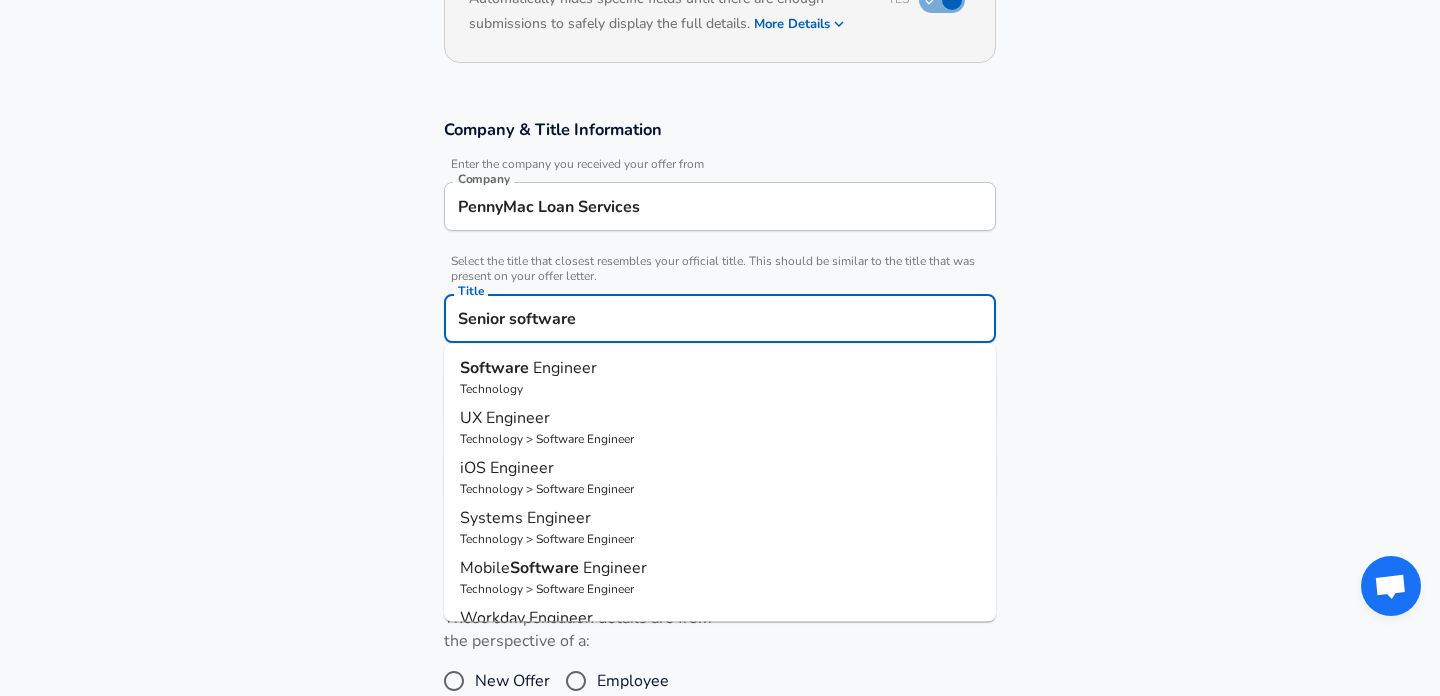 click on "Software    Engineer" at bounding box center (720, 368) 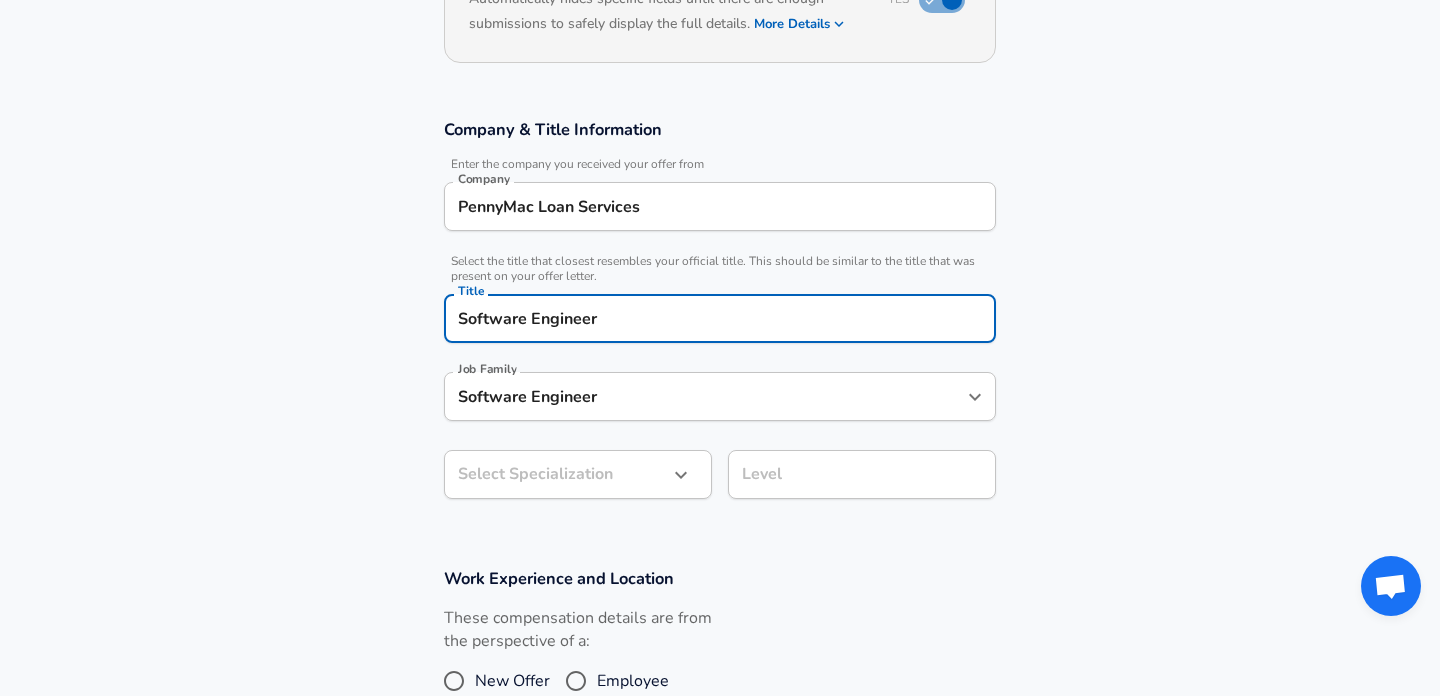 type on "Software Engineer" 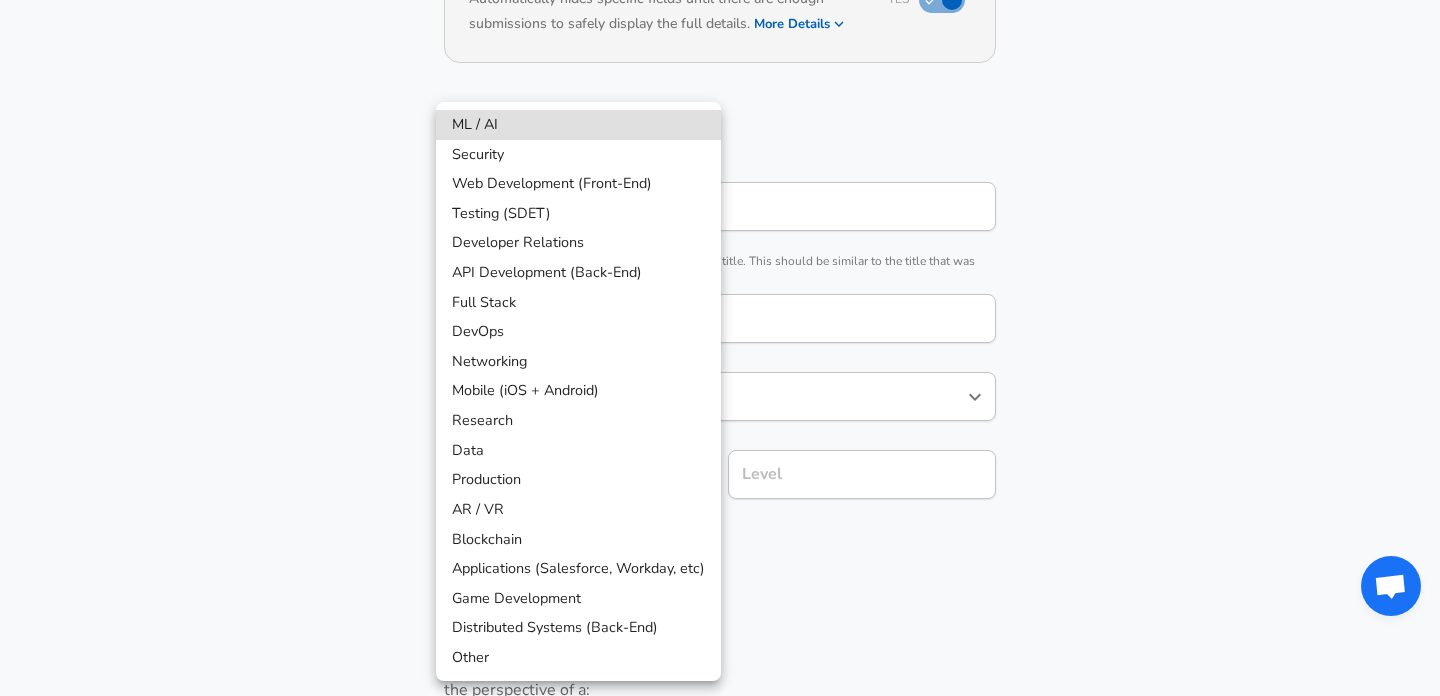 scroll, scrollTop: 321, scrollLeft: 0, axis: vertical 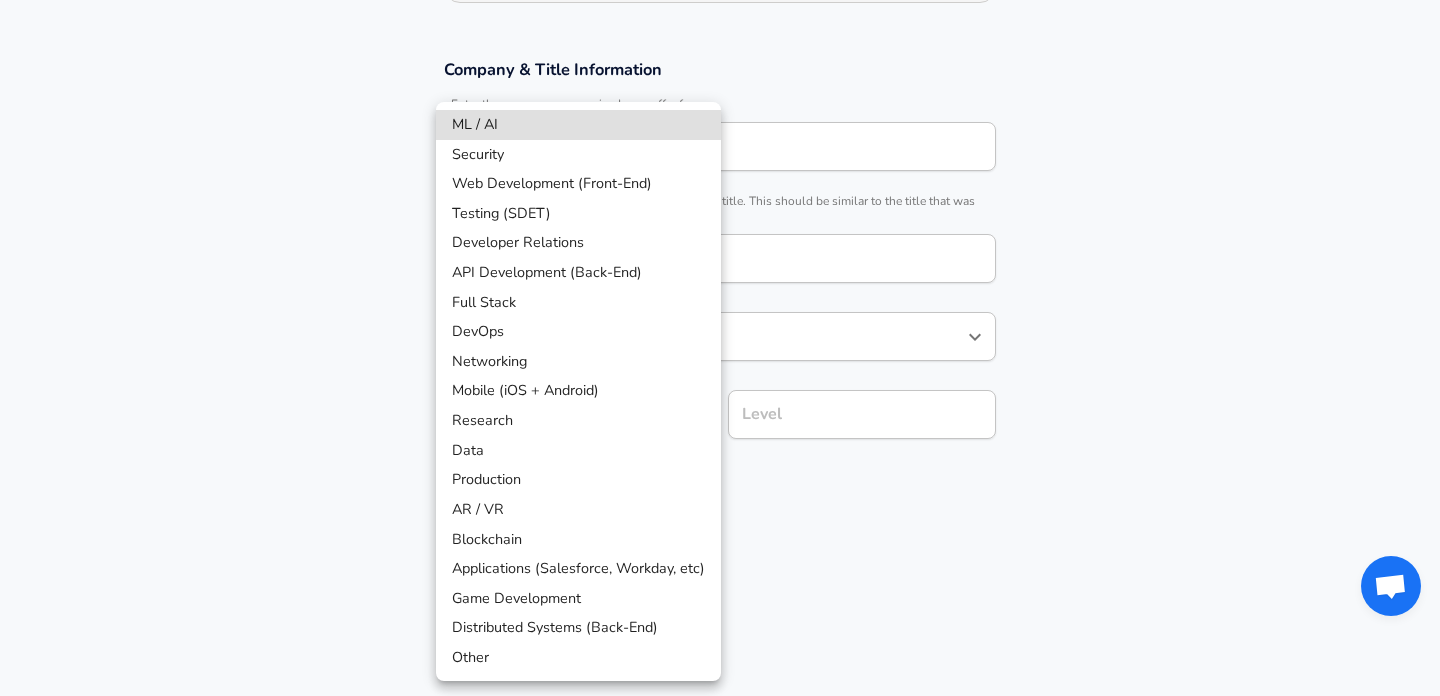 click on "API Development (Back-End)" at bounding box center (578, 273) 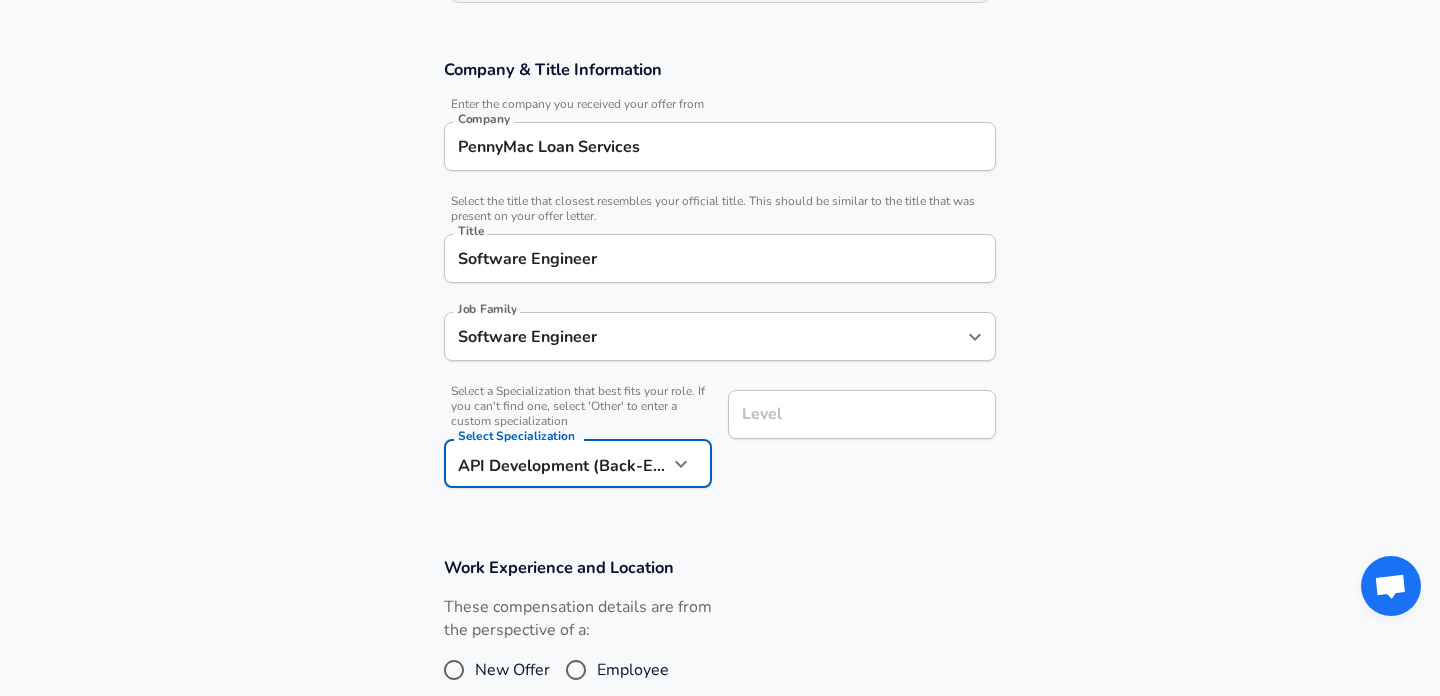 click on "Level" at bounding box center [862, 414] 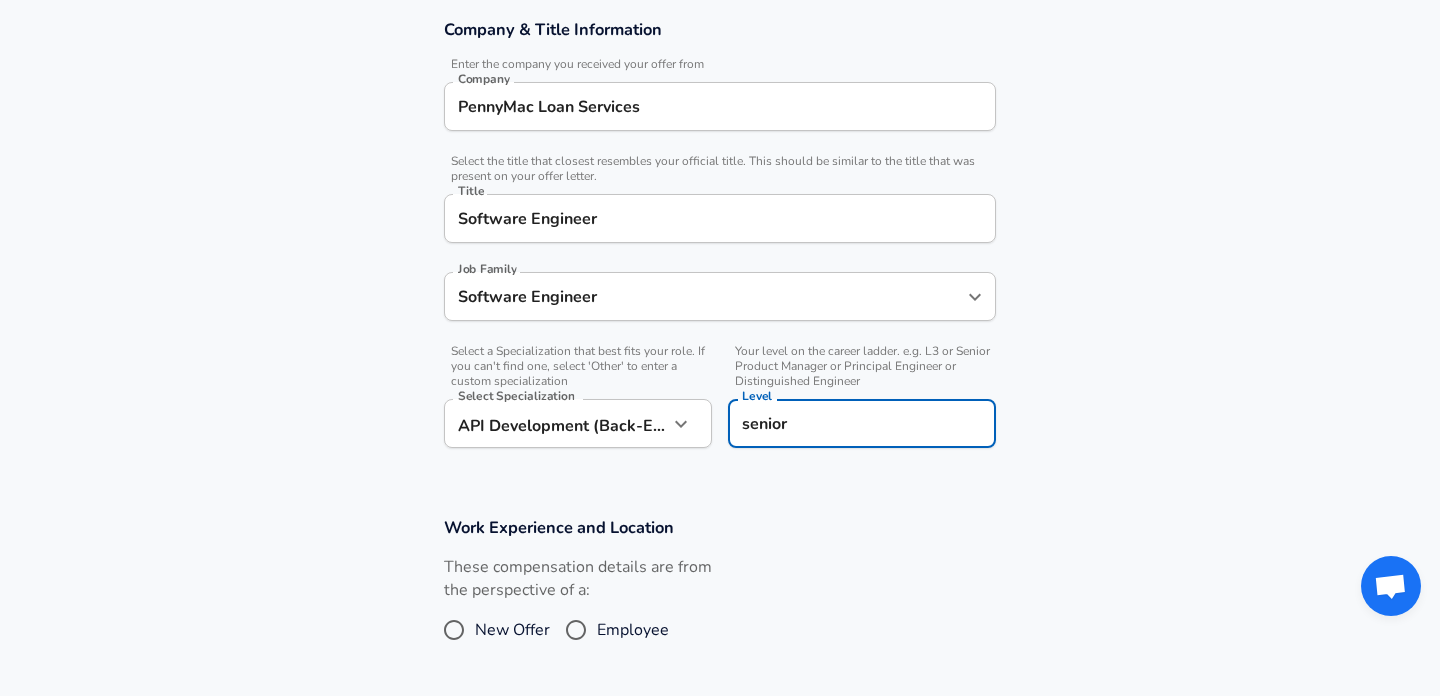 type on "senior" 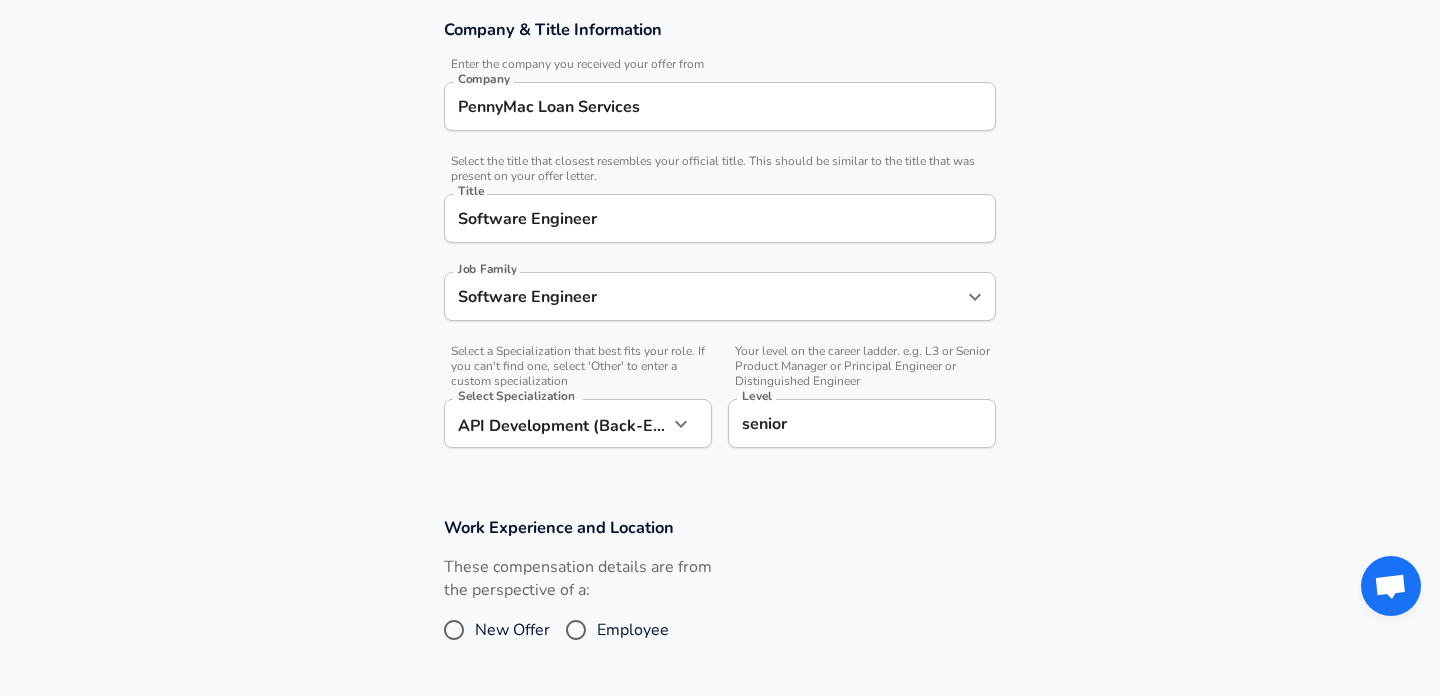 scroll, scrollTop: 586, scrollLeft: 0, axis: vertical 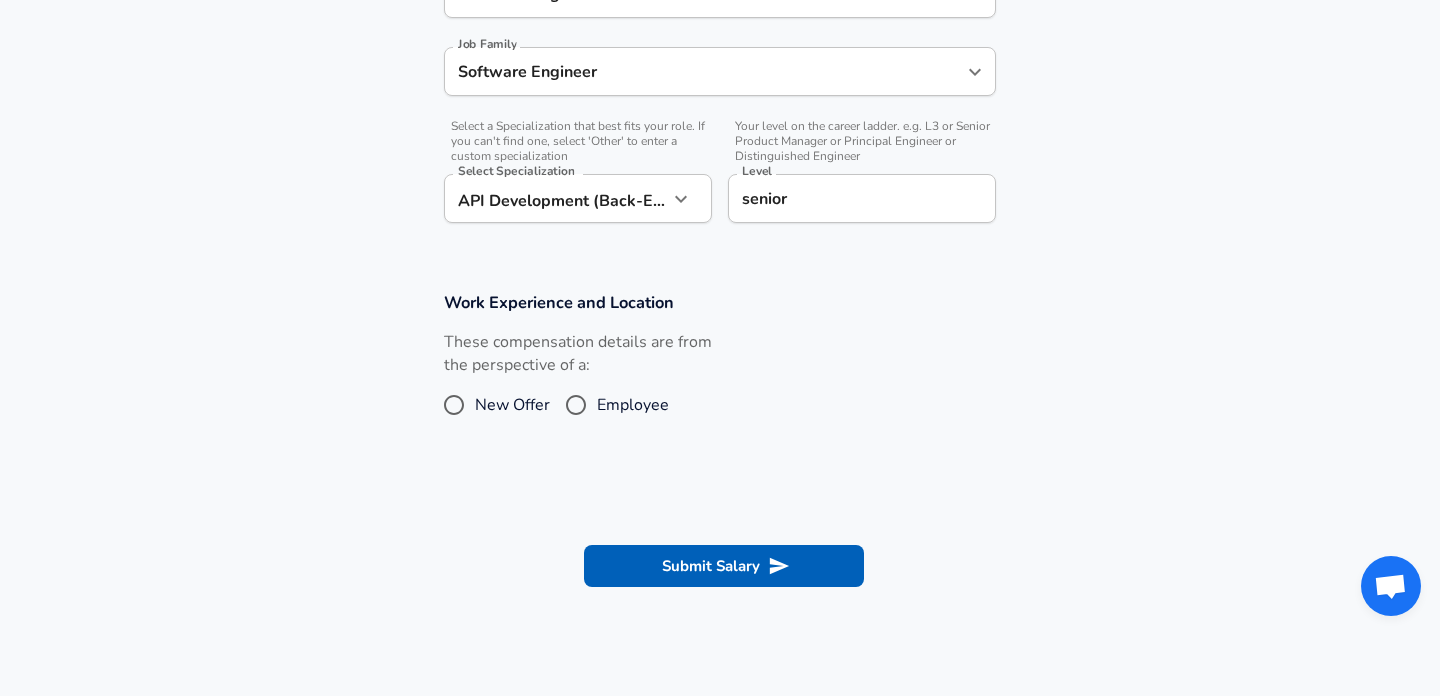 click on "Employee" at bounding box center (576, 405) 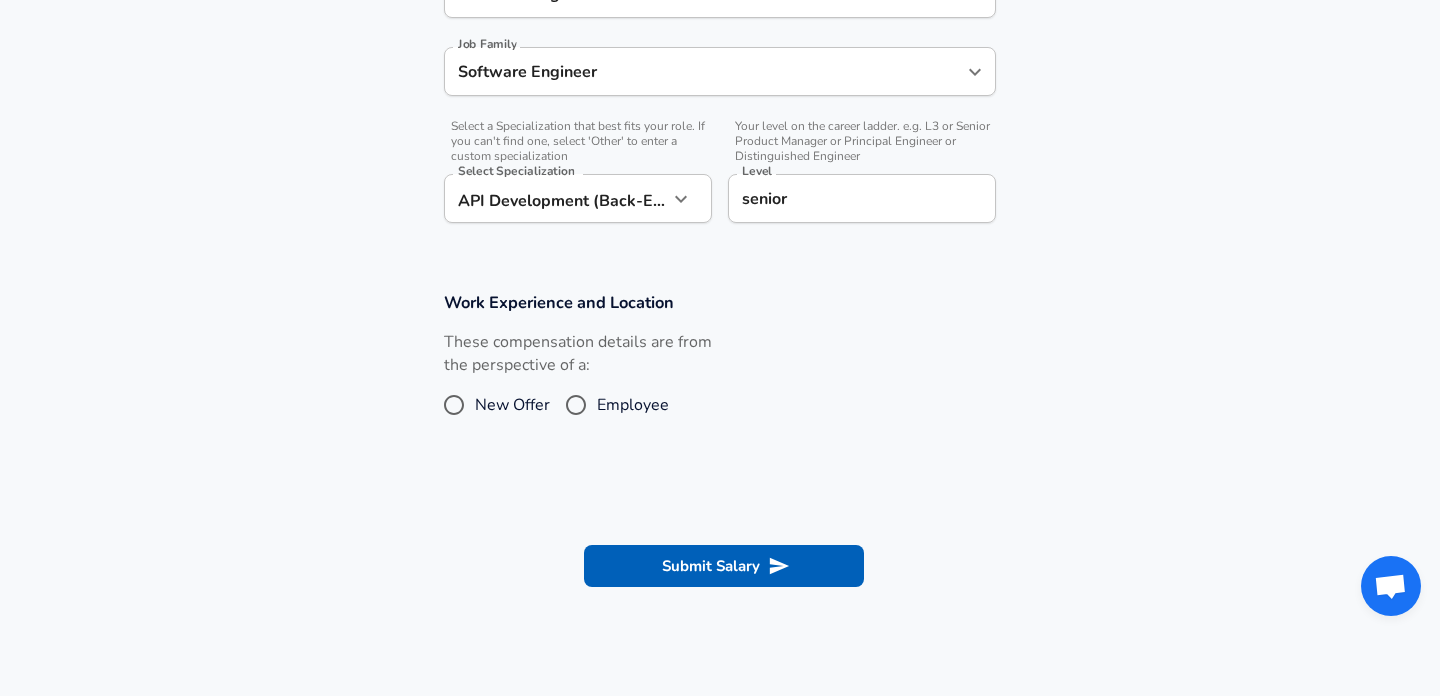 radio on "true" 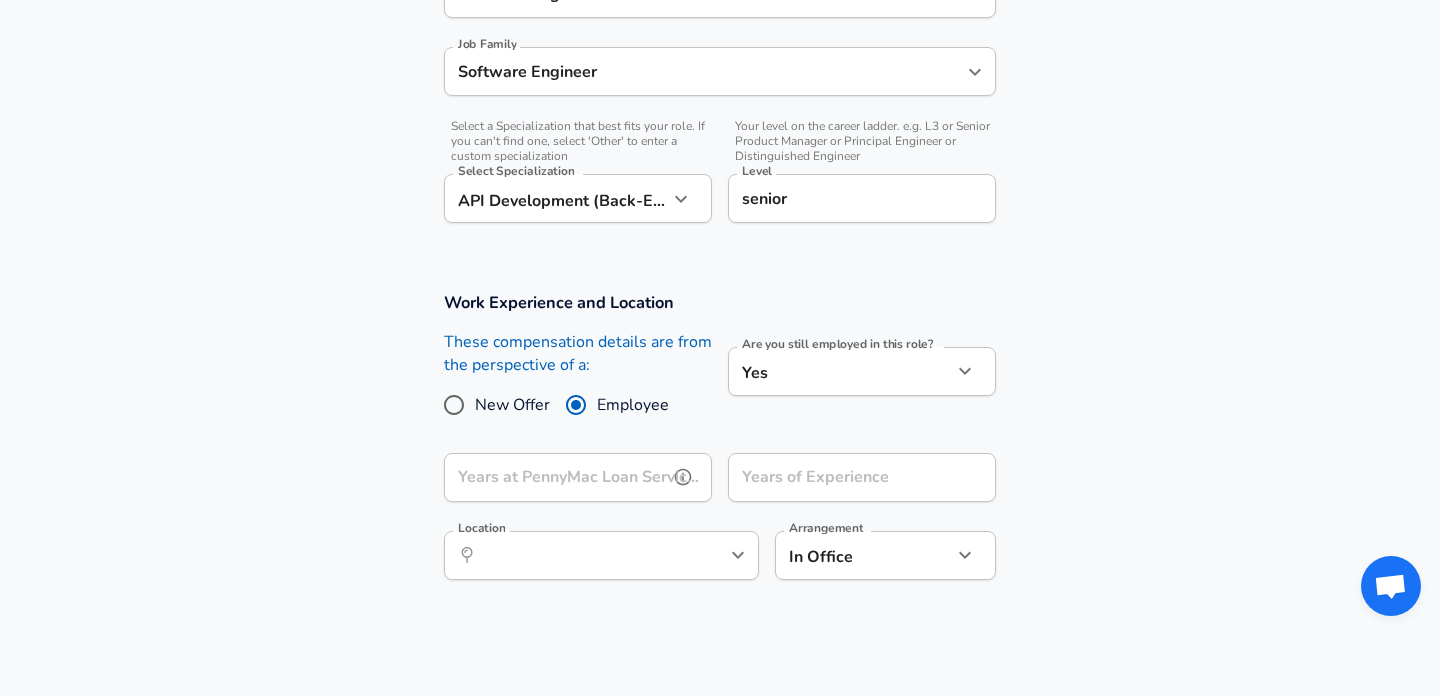 click on "Years at PennyMac Loan Services" at bounding box center (556, 477) 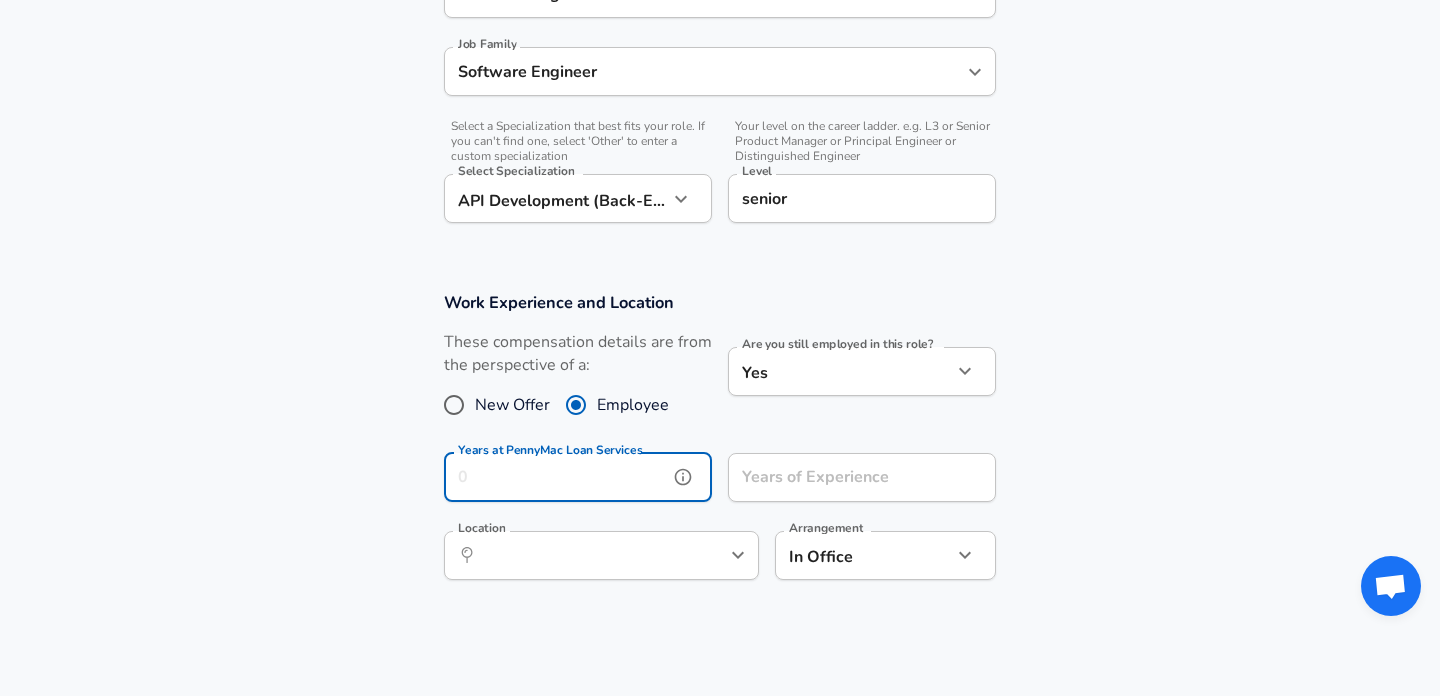 type on "4" 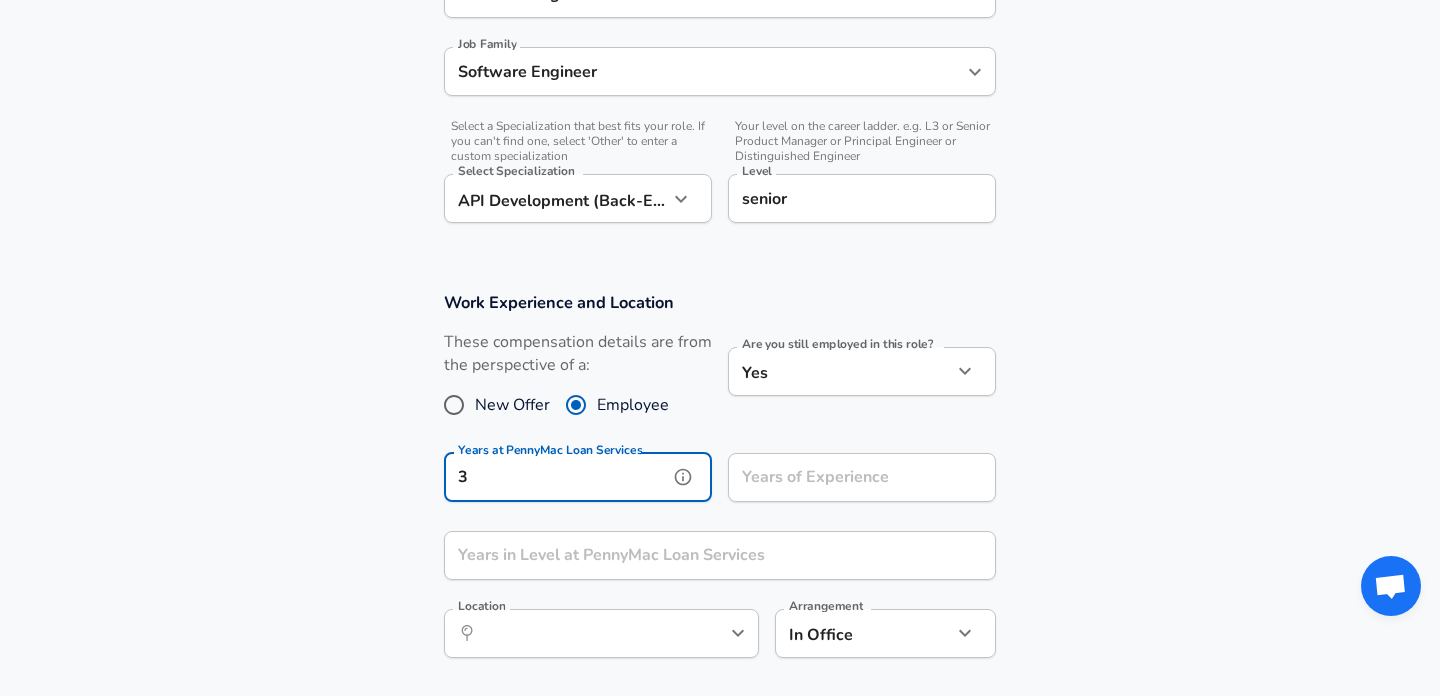 type on "3" 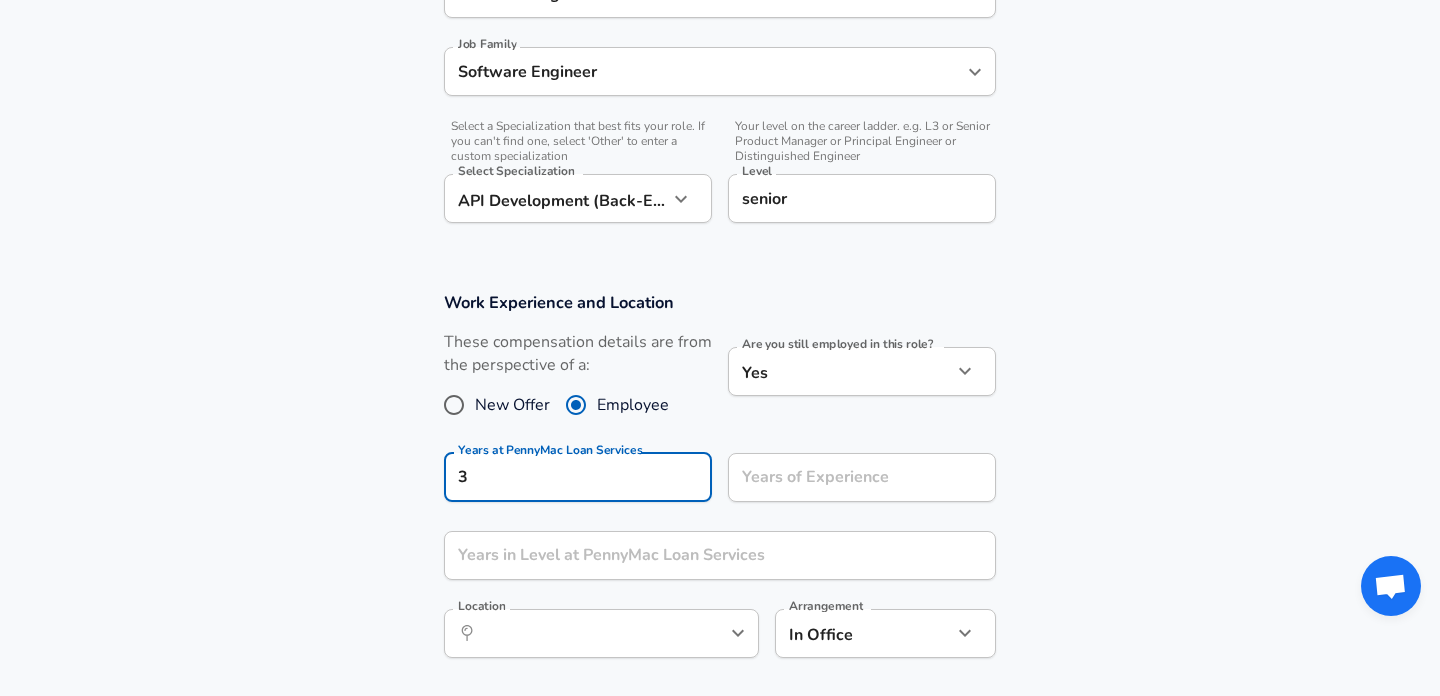 click on "Years of Experience Years of Experience" at bounding box center [854, 476] 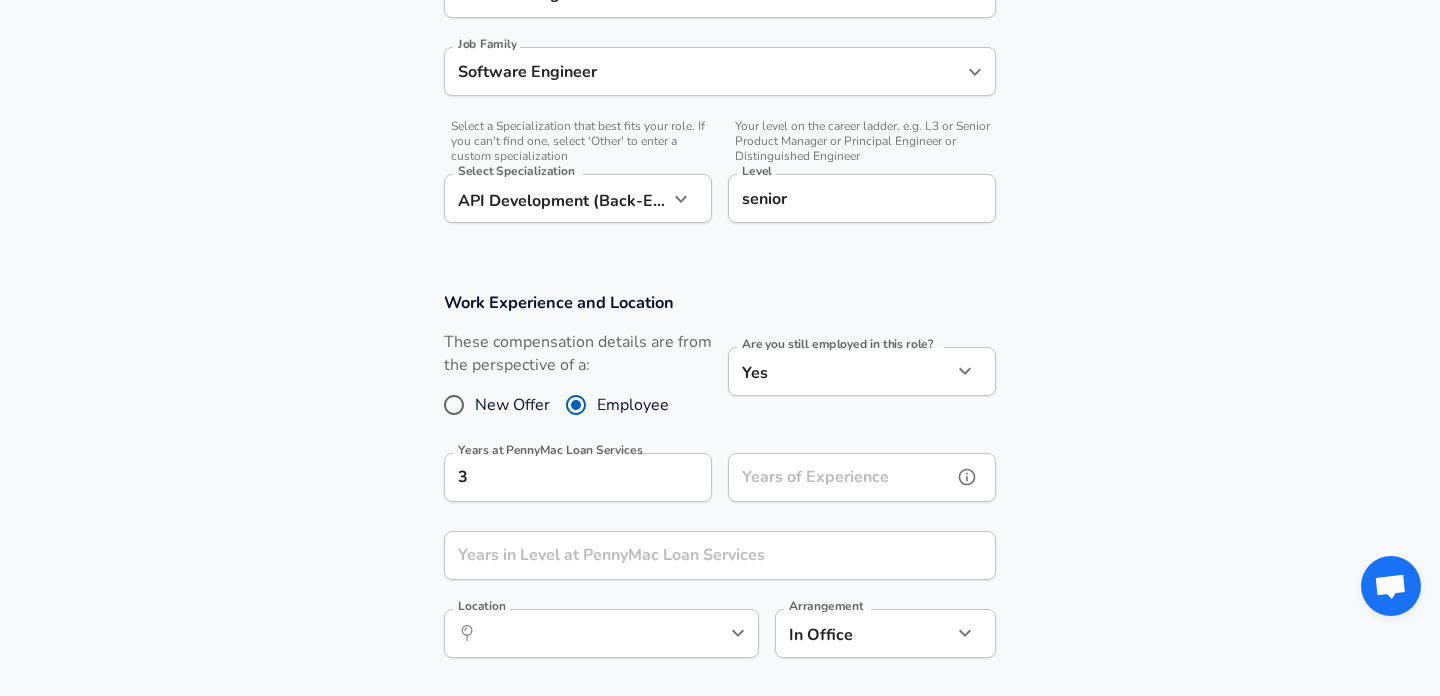 click on "Years of Experience" at bounding box center (840, 477) 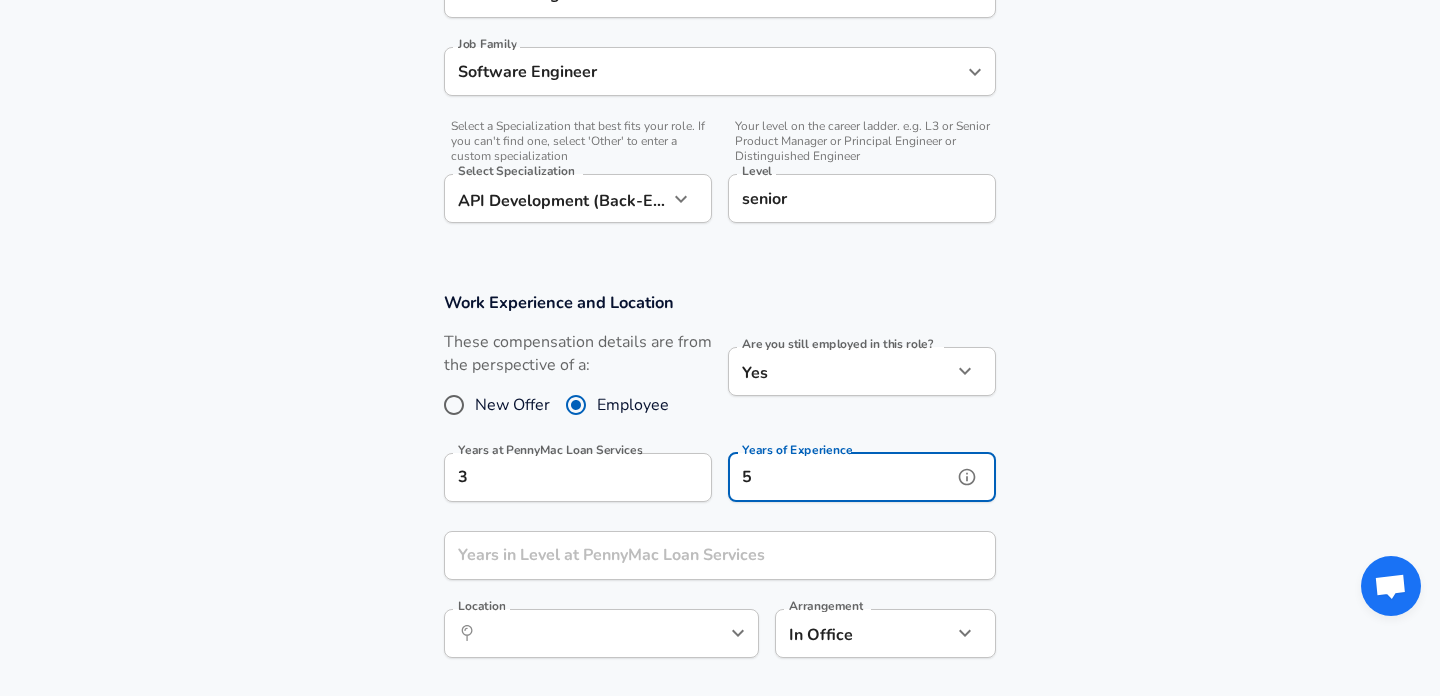 type on "5" 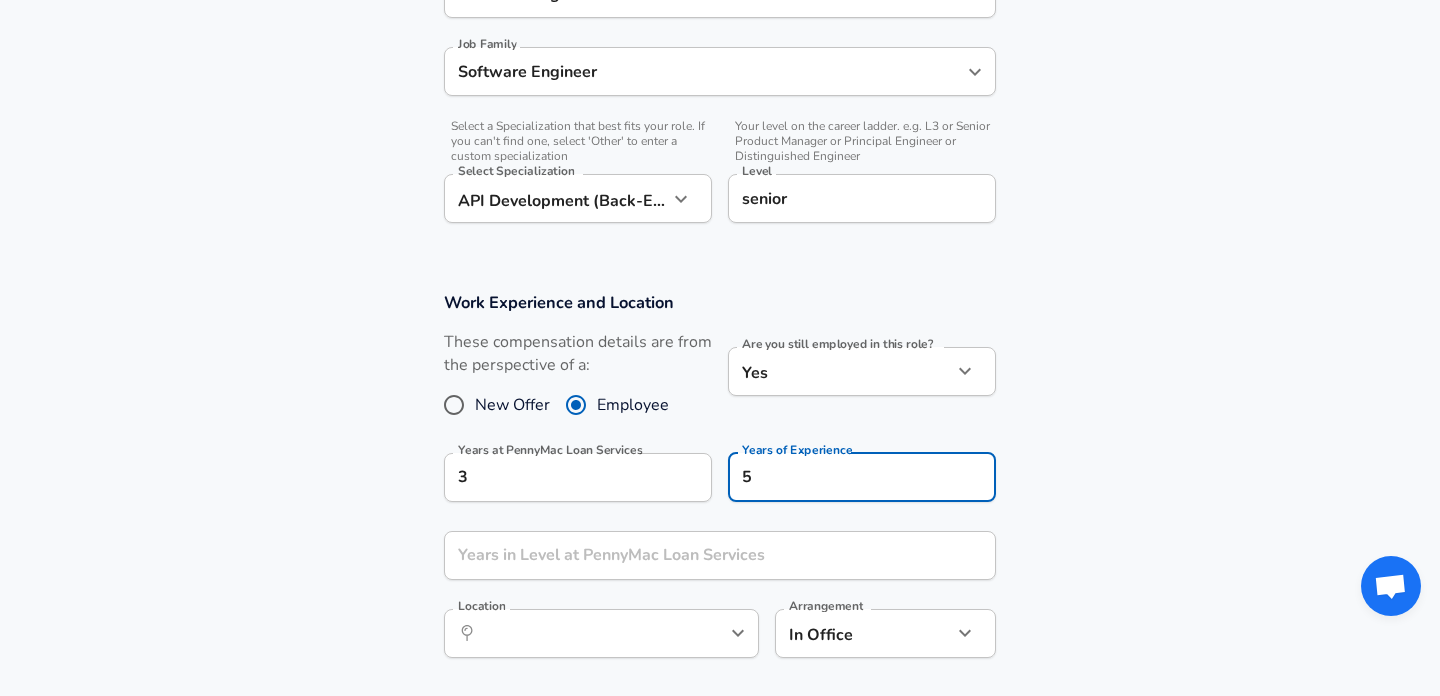 click on "Work Experience and Location These compensation details are from the perspective of a: New Offer Employee Are you still employed in this role? Yes yes Are you still employed in this role? Years at PennyMac Loan Services 3 Years at PennyMac Loan Services Years of Experience 5 Years of Experience Years in Level at PennyMac Loan Services Years in Level at PennyMac Loan Services Location ​ Location Arrangement In Office office Arrangement" at bounding box center [720, 485] 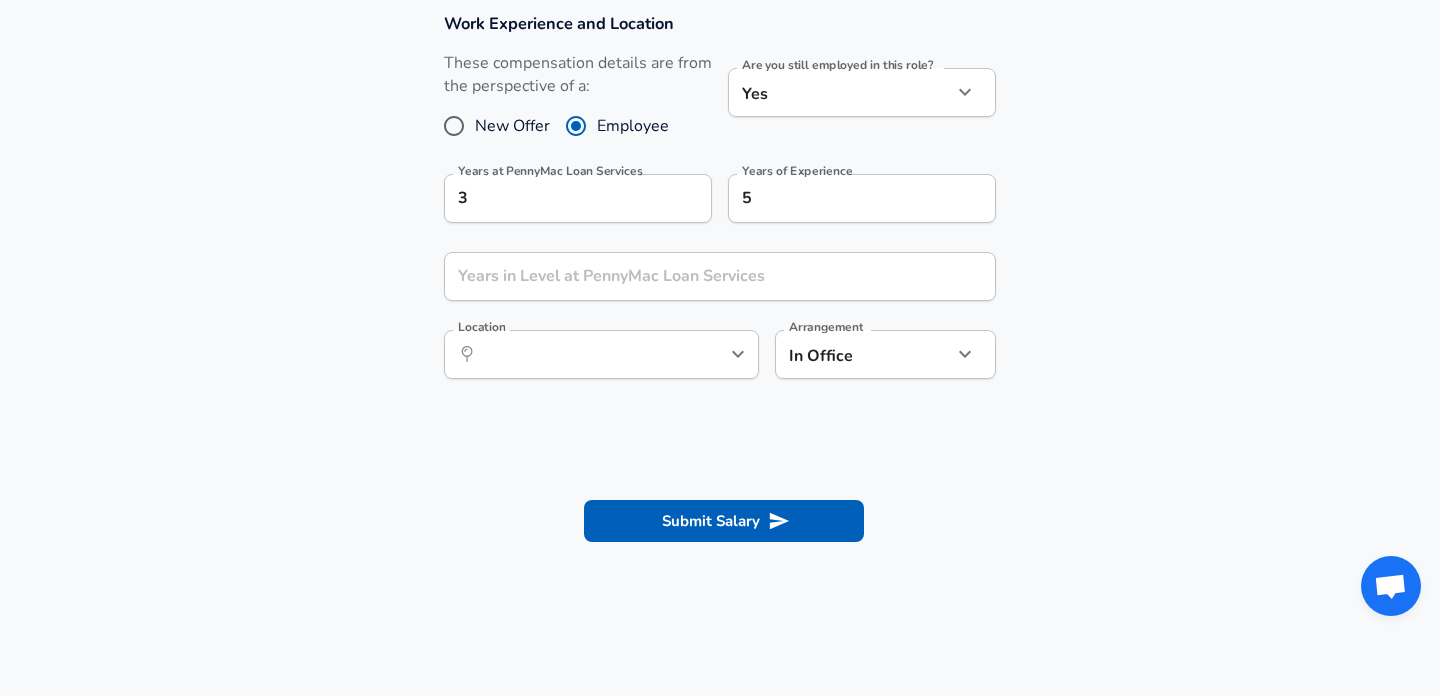 scroll, scrollTop: 893, scrollLeft: 0, axis: vertical 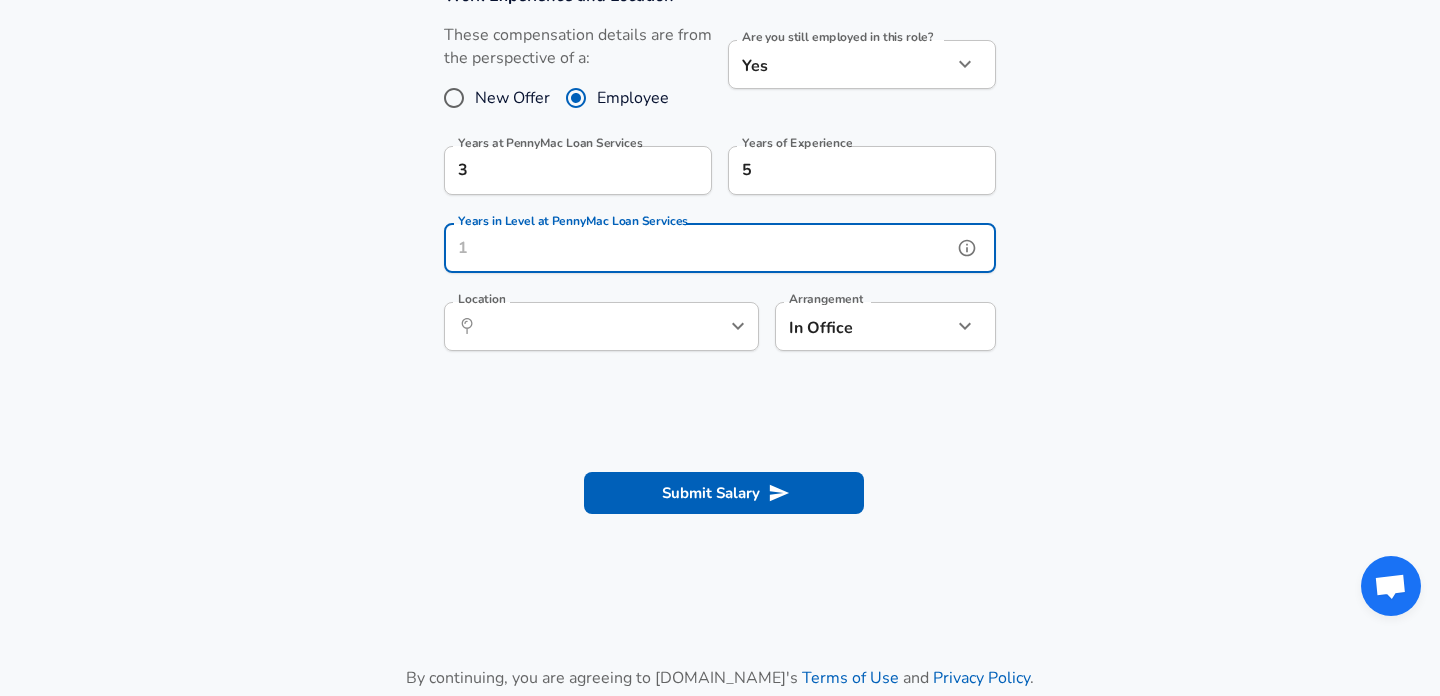 click on "Years in Level at PennyMac Loan Services" at bounding box center (698, 248) 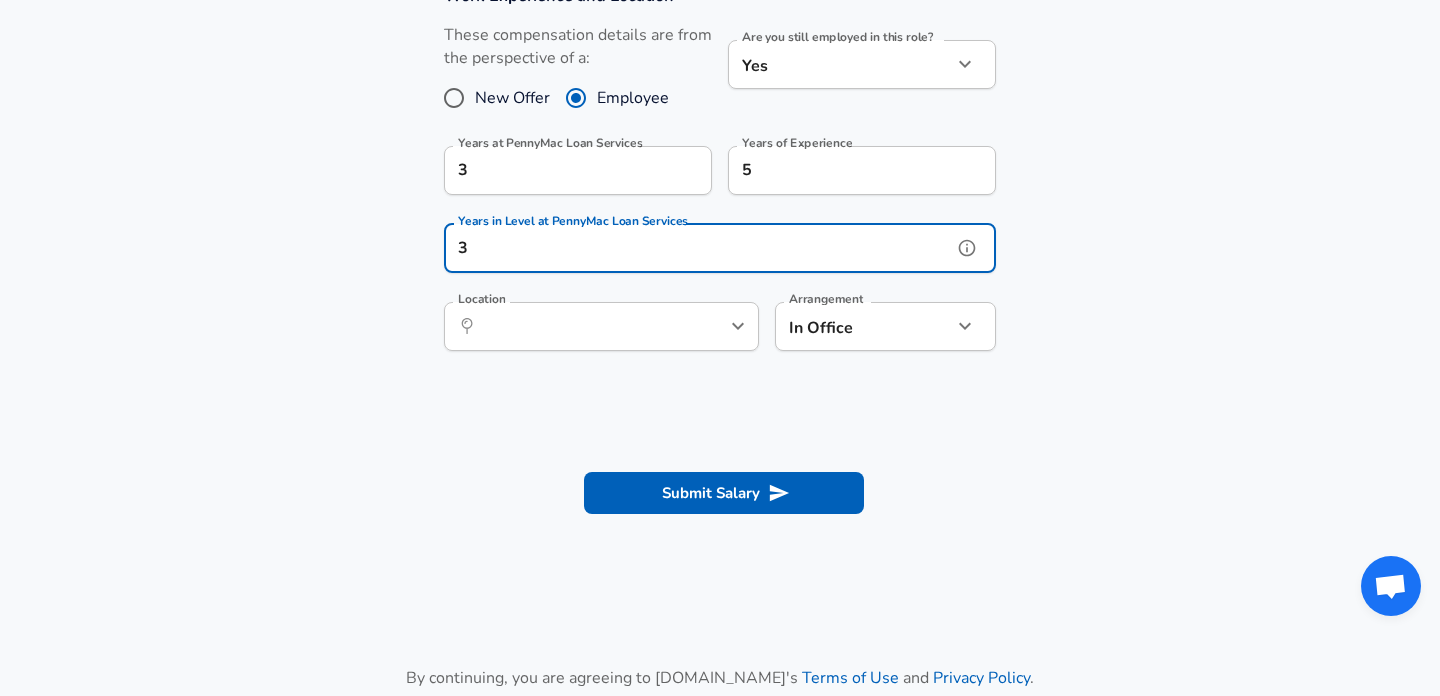 type on "3" 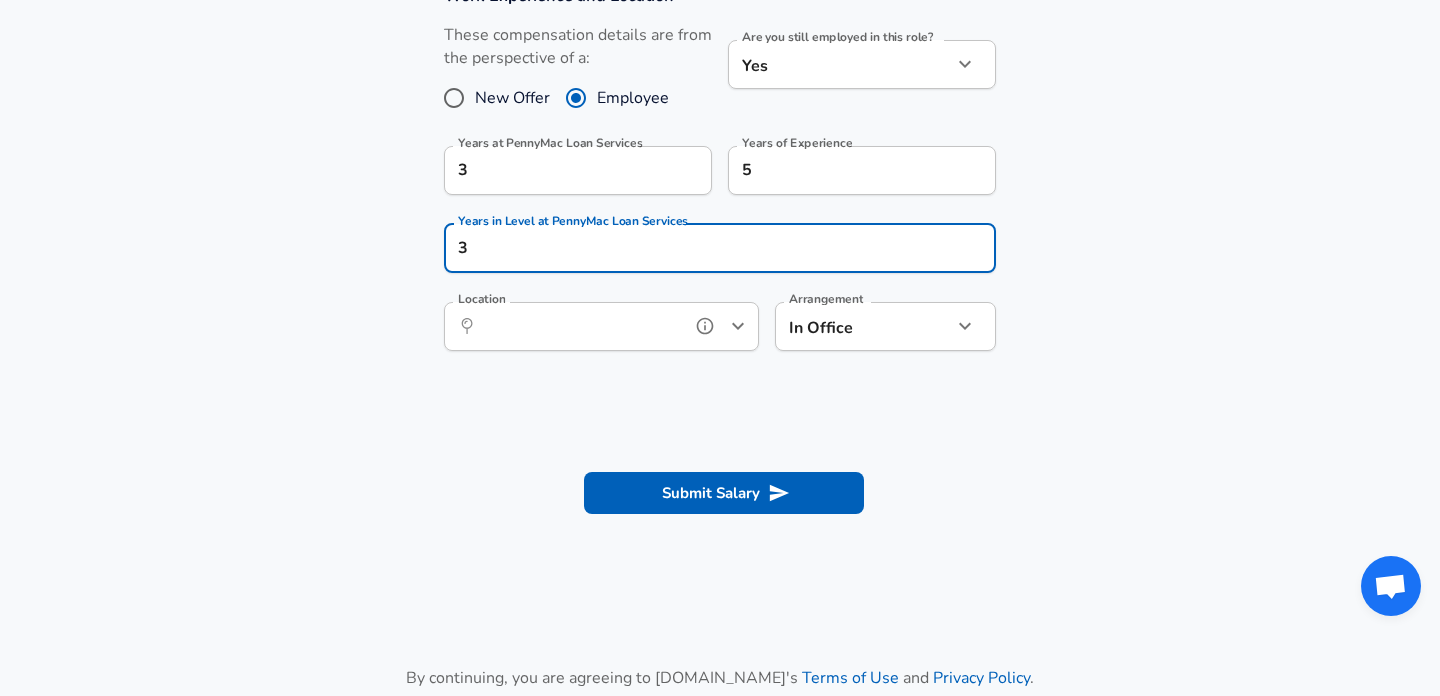 click on "Location" at bounding box center (579, 326) 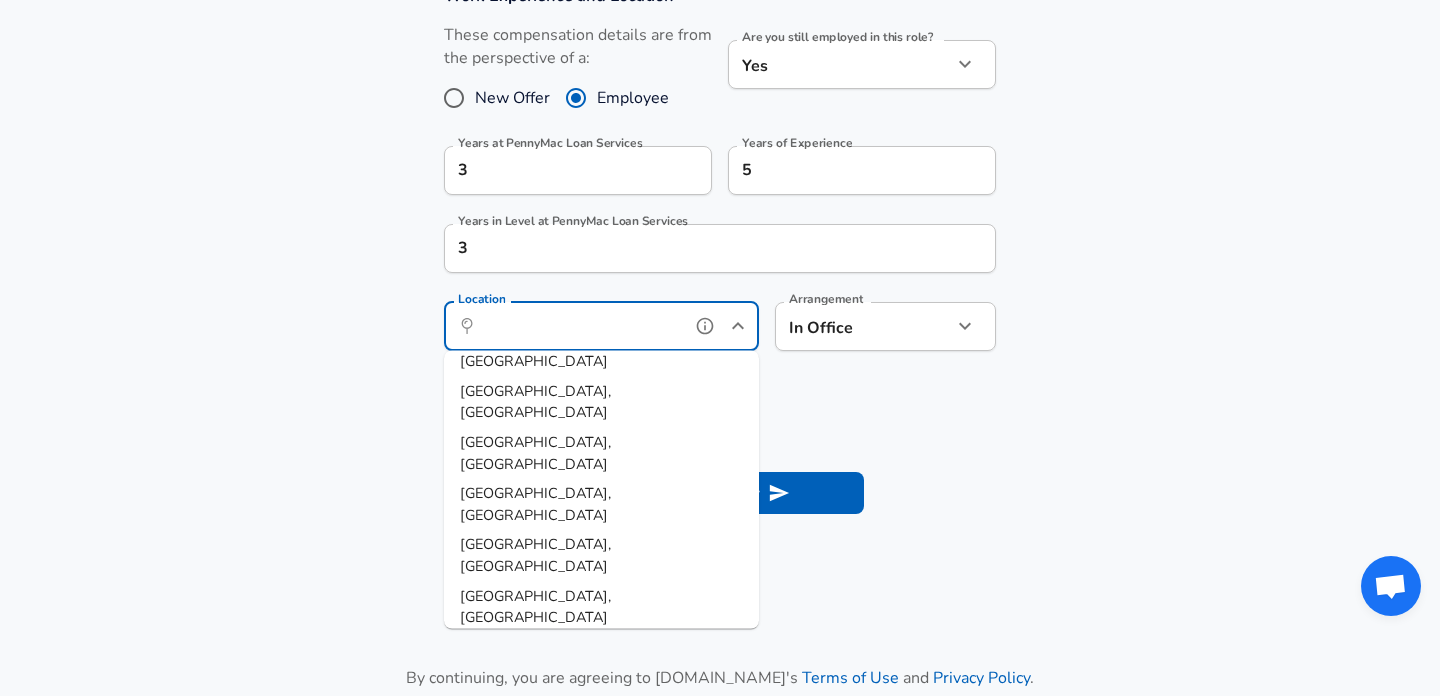 scroll, scrollTop: 0, scrollLeft: 0, axis: both 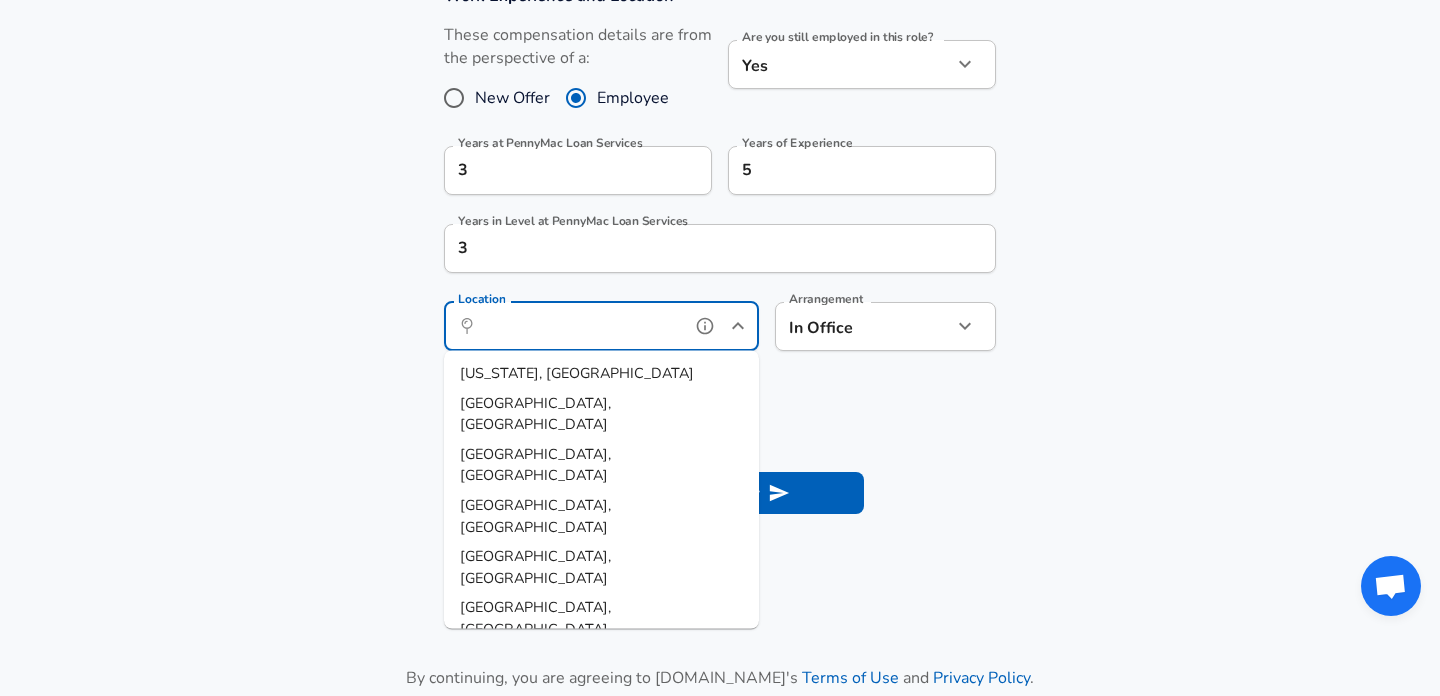 click on "[GEOGRAPHIC_DATA], [GEOGRAPHIC_DATA]" at bounding box center (601, 413) 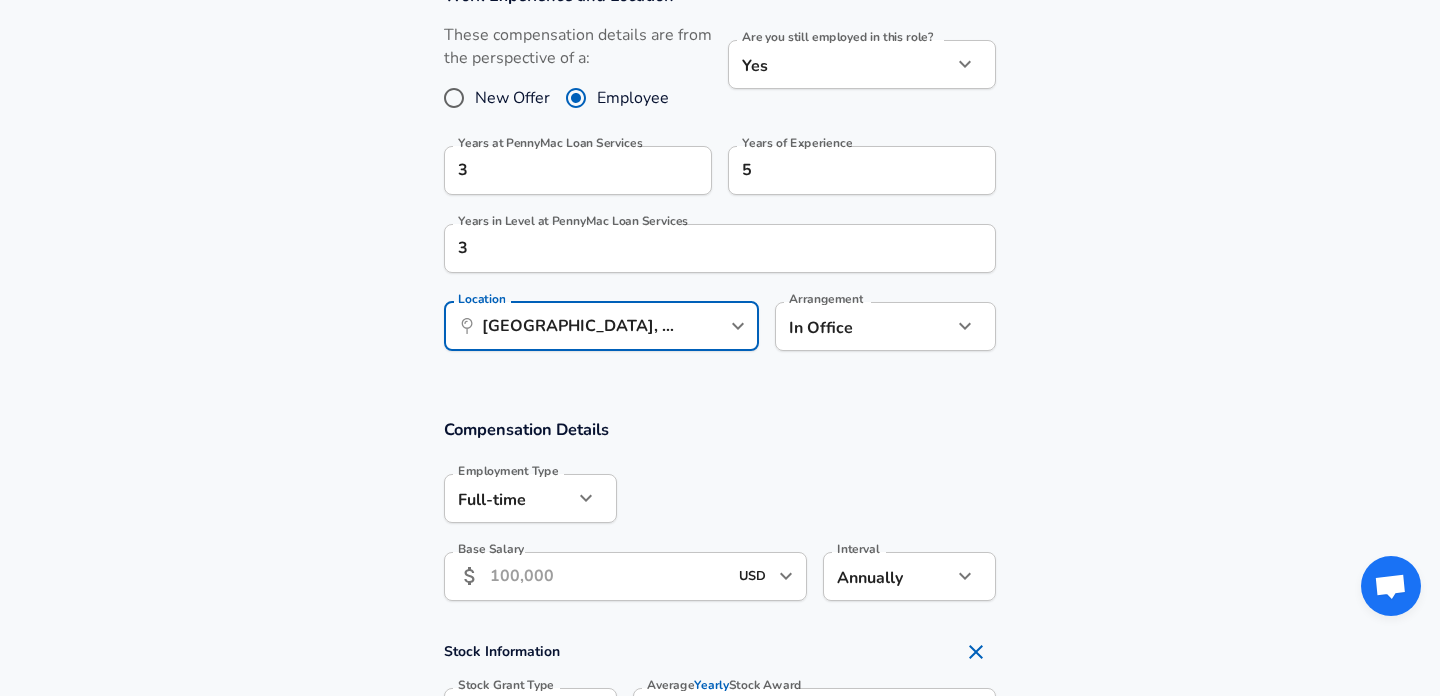 click on "Restart Add Your Salary Upload your offer letter   to verify your submission Enhance Privacy and Anonymity Yes Automatically hides specific fields until there are enough submissions to safely display the full details.   More Details Based on your submission and the data points that we have already collected, we will automatically hide and anonymize specific fields if there aren't enough data points to remain sufficiently anonymous. Company & Title Information   Enter the company you received your offer from Company PennyMac Loan Services Company   Select the title that closest resembles your official title. This should be similar to the title that was present on your offer letter. Title Software Engineer Title Job Family Software Engineer Job Family   Select a Specialization that best fits your role. If you can't find one, select 'Other' to enter a custom specialization Select Specialization API Development (Back-End) API Development (Back-End) Select Specialization   Level senior Level New Offer Employee Yes" at bounding box center (720, -545) 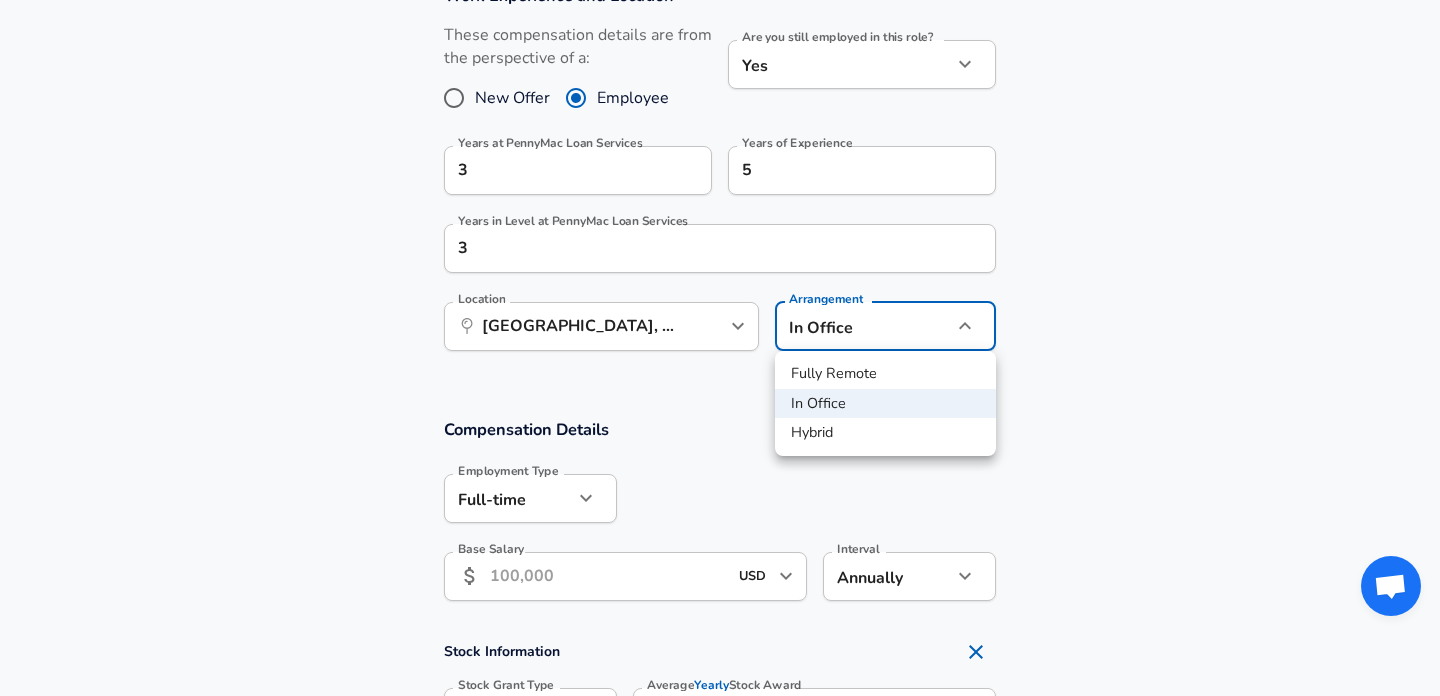 click on "Fully Remote" at bounding box center [885, 374] 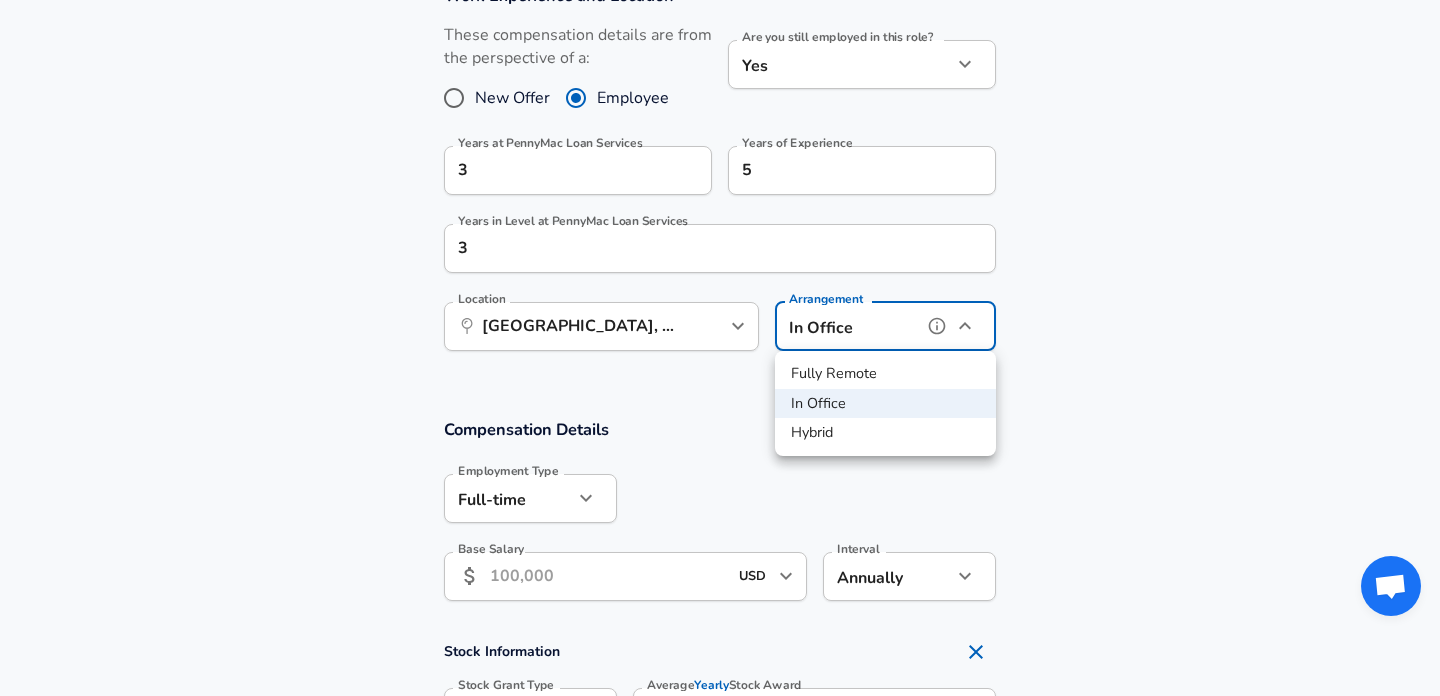type on "remote" 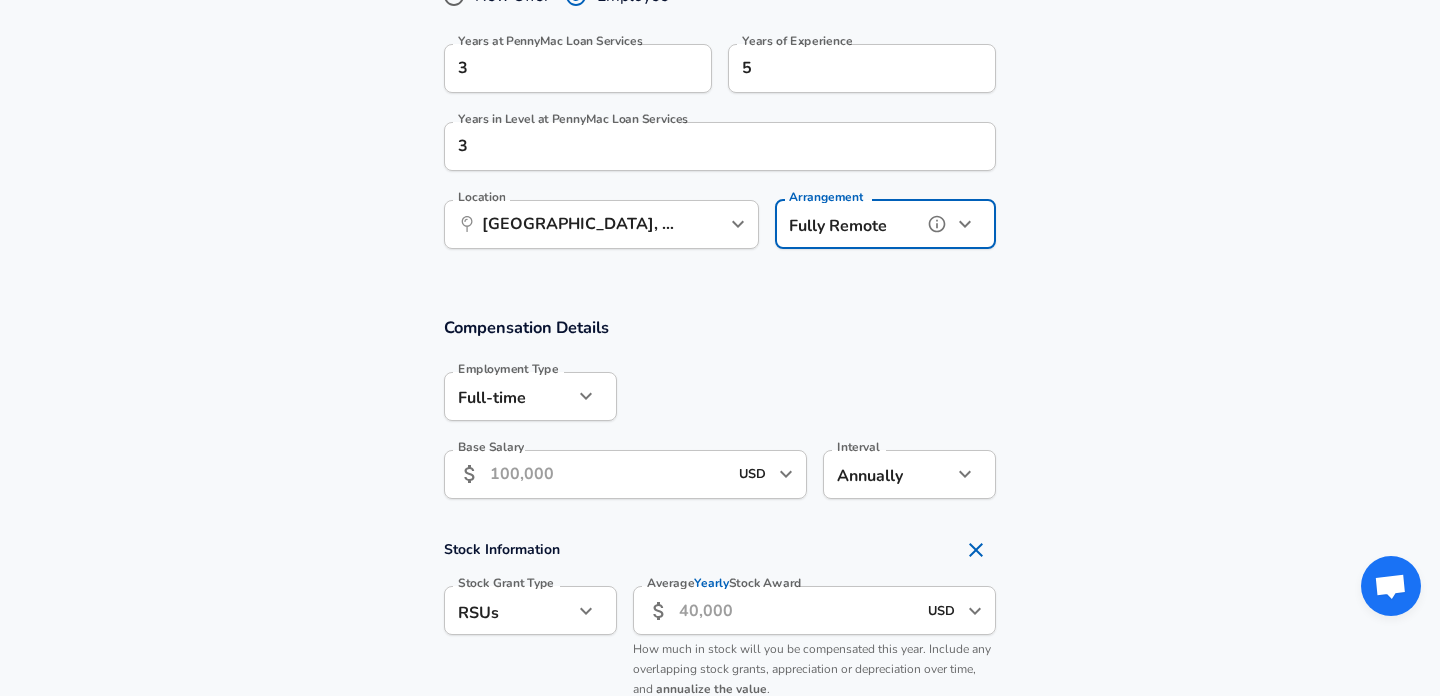 scroll, scrollTop: 1078, scrollLeft: 0, axis: vertical 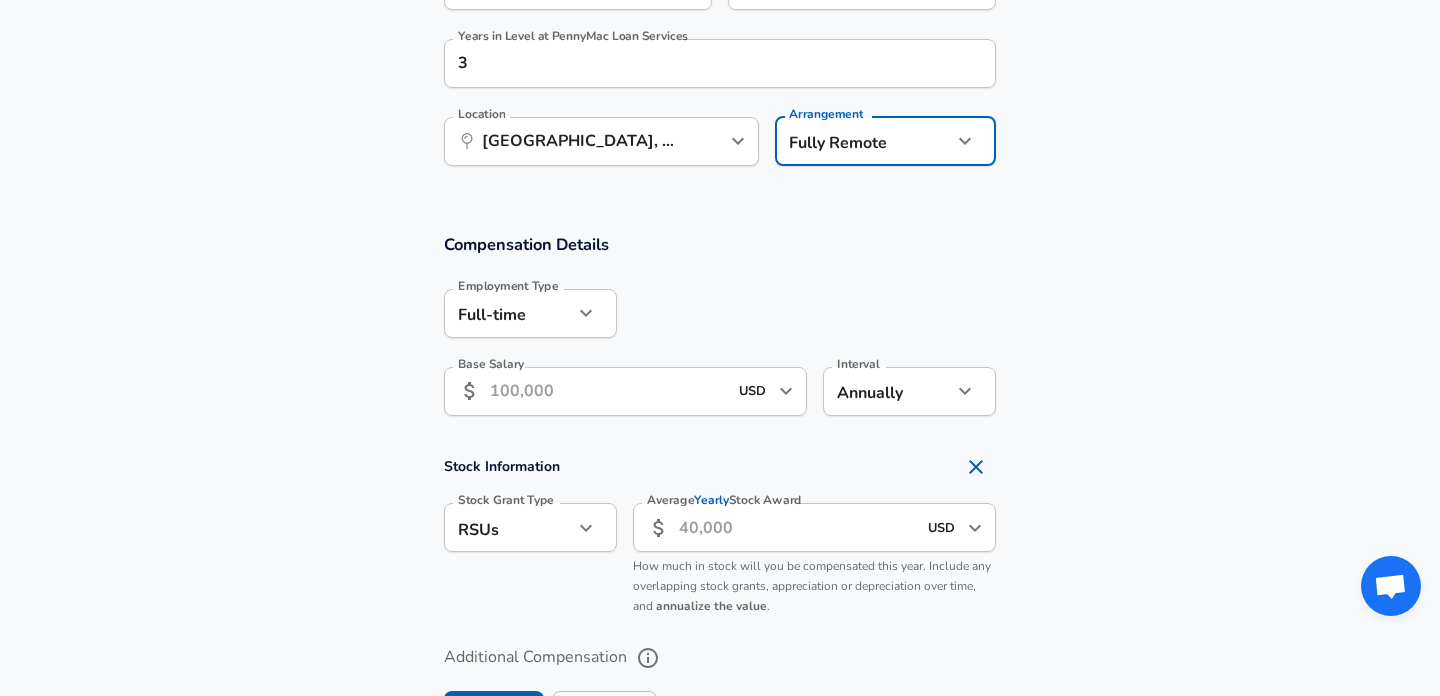 click on "Base Salary" at bounding box center (608, 391) 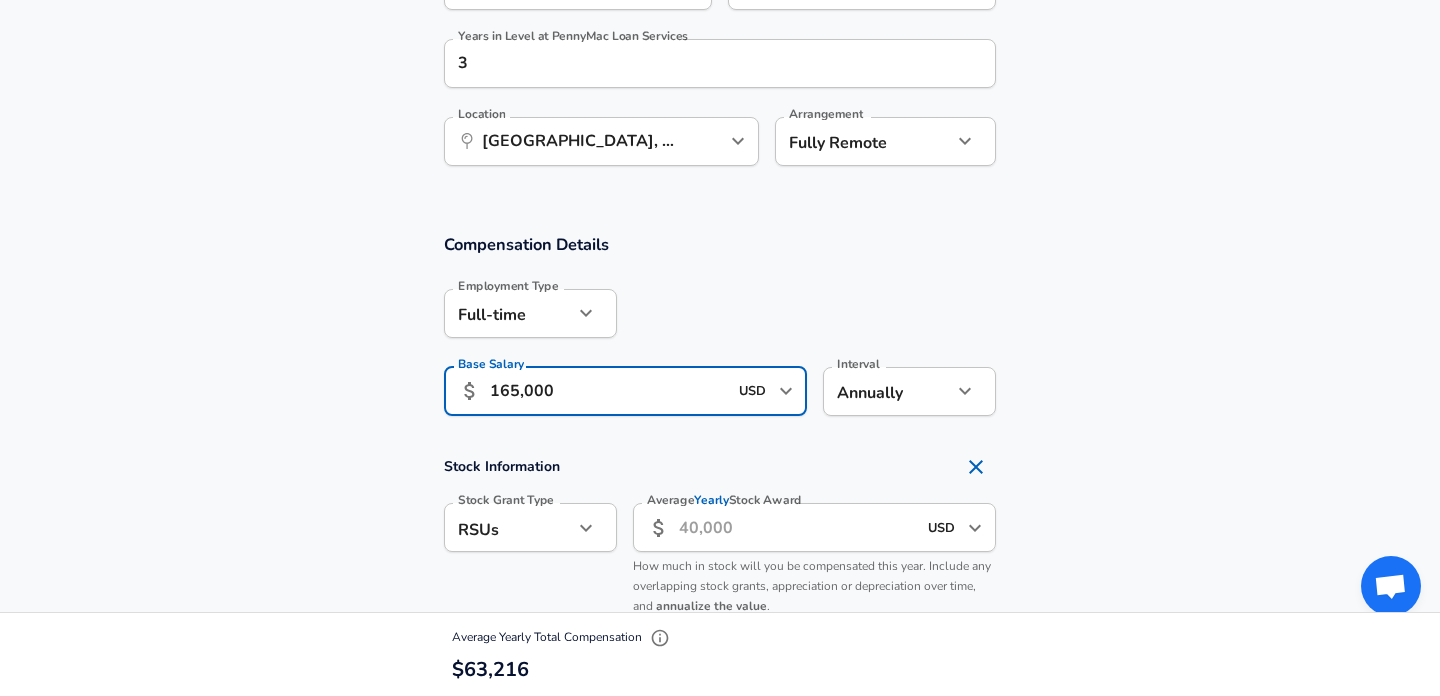 type on "165,000" 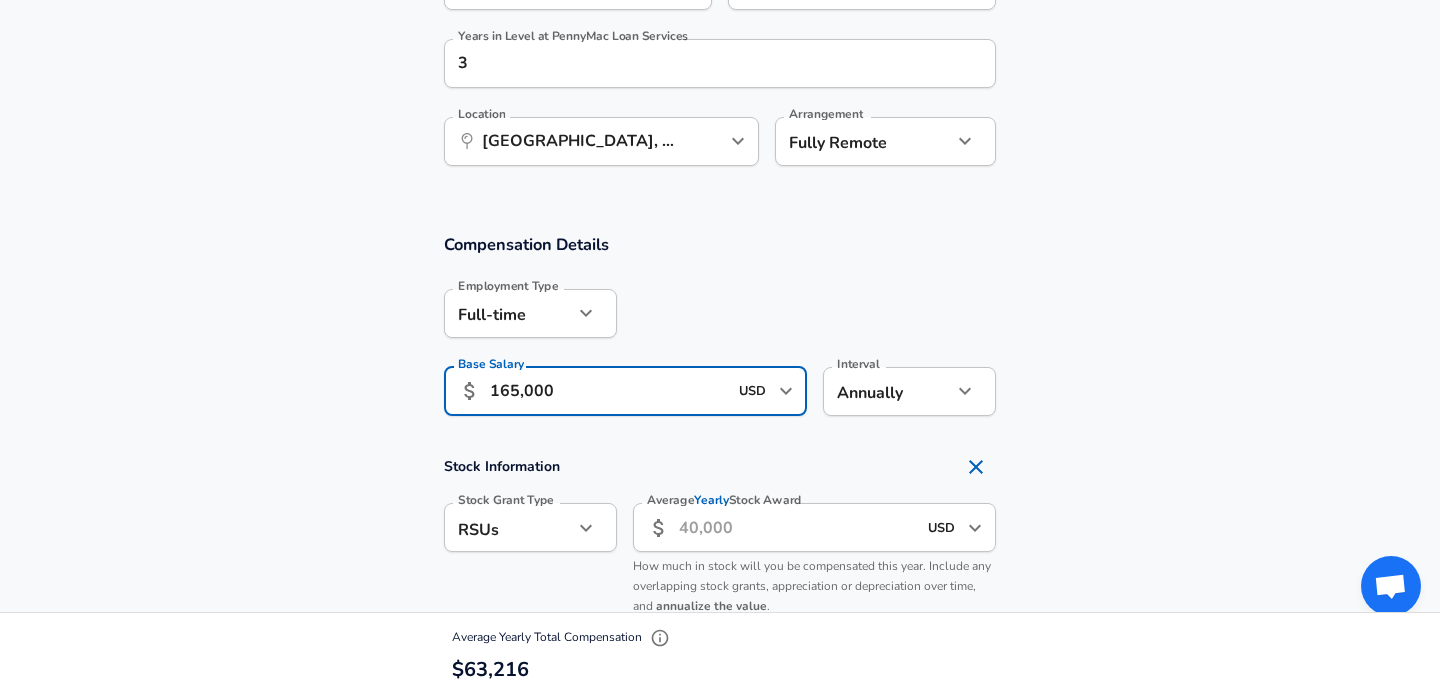 click at bounding box center [806, 312] 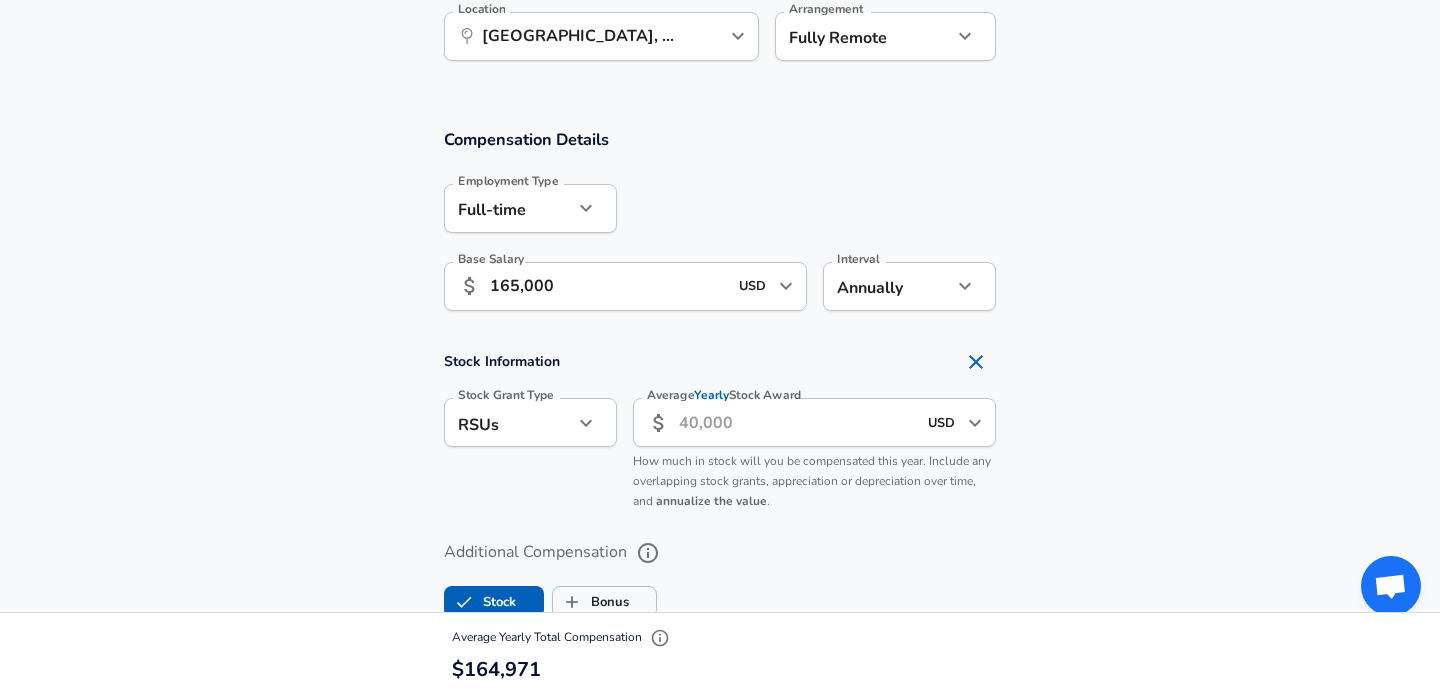 scroll, scrollTop: 1218, scrollLeft: 0, axis: vertical 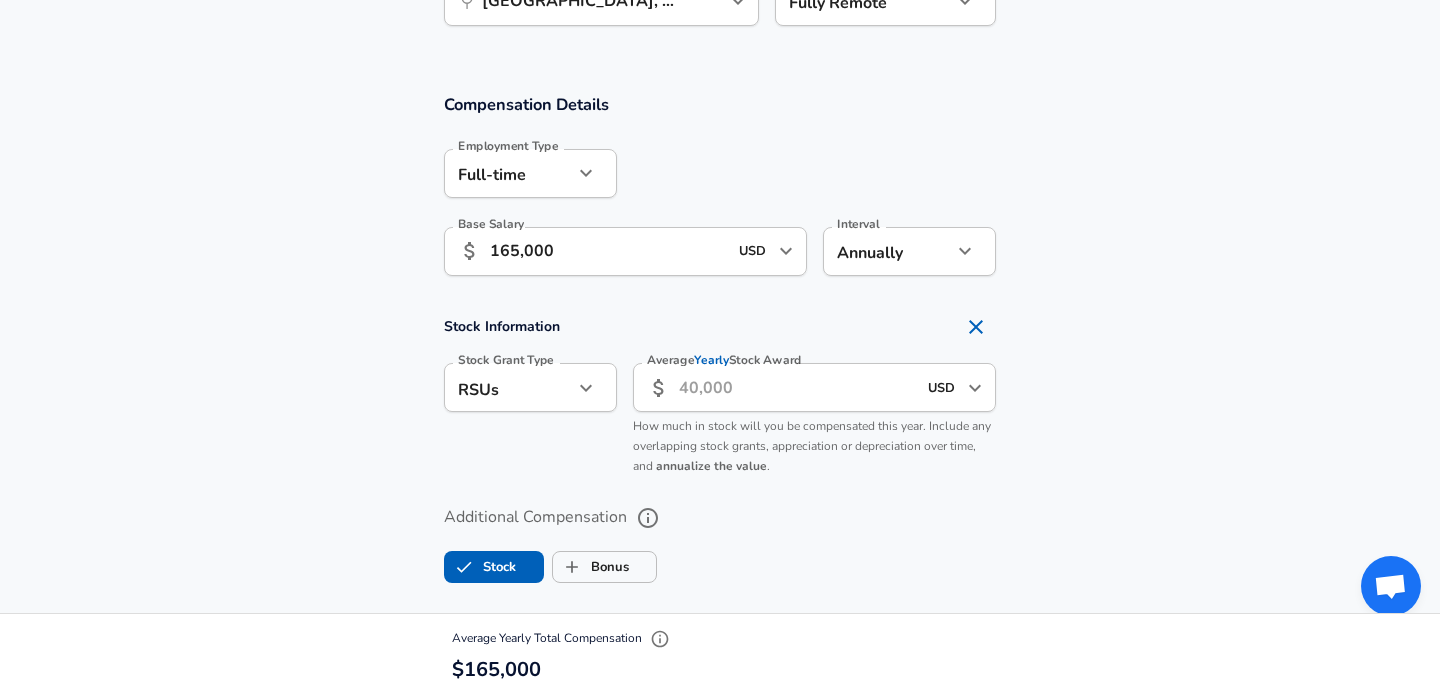 click 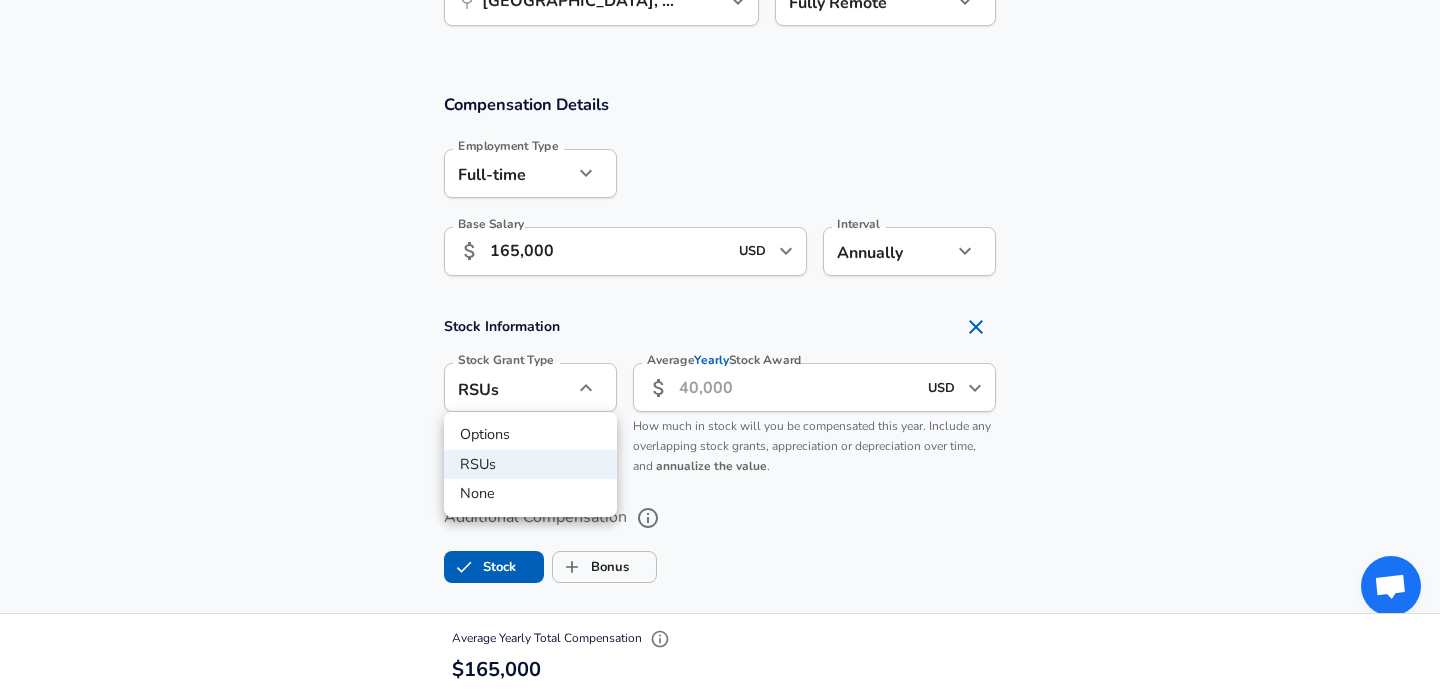 click on "None" at bounding box center (530, 494) 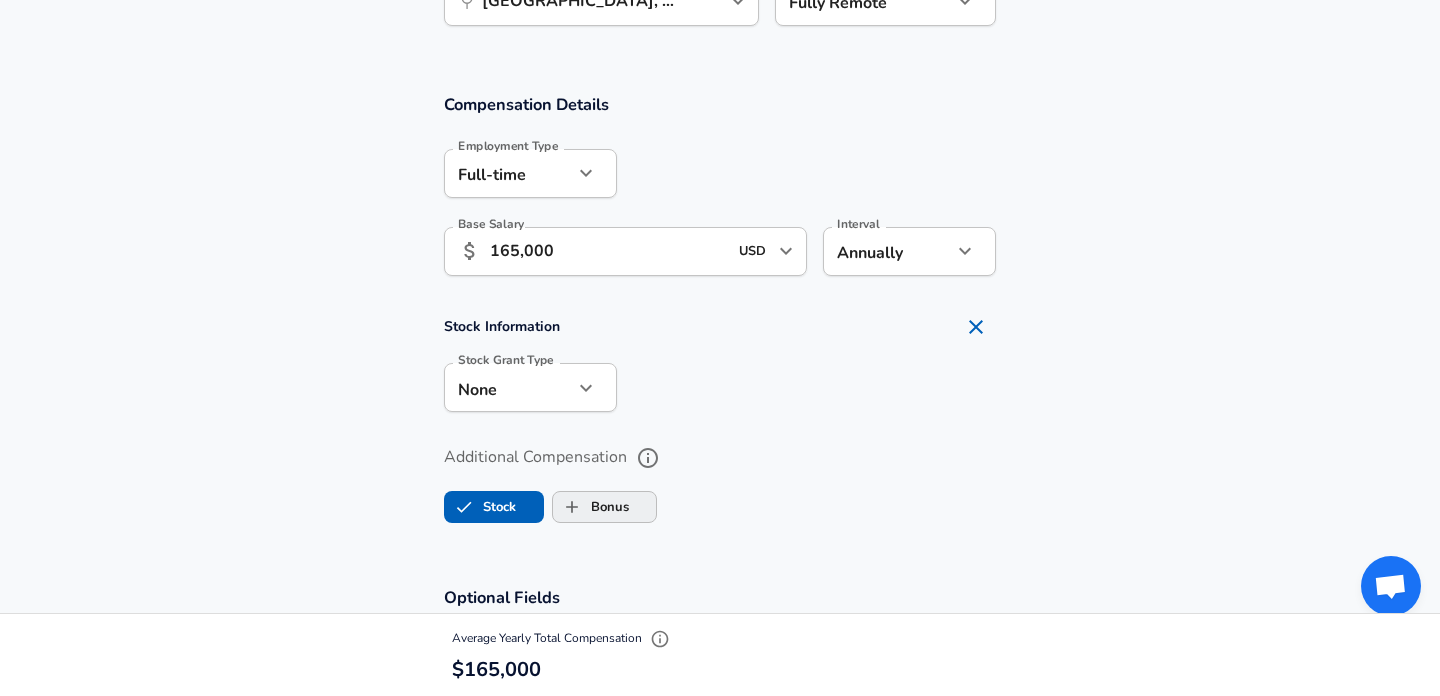 click on "Bonus" at bounding box center [572, 507] 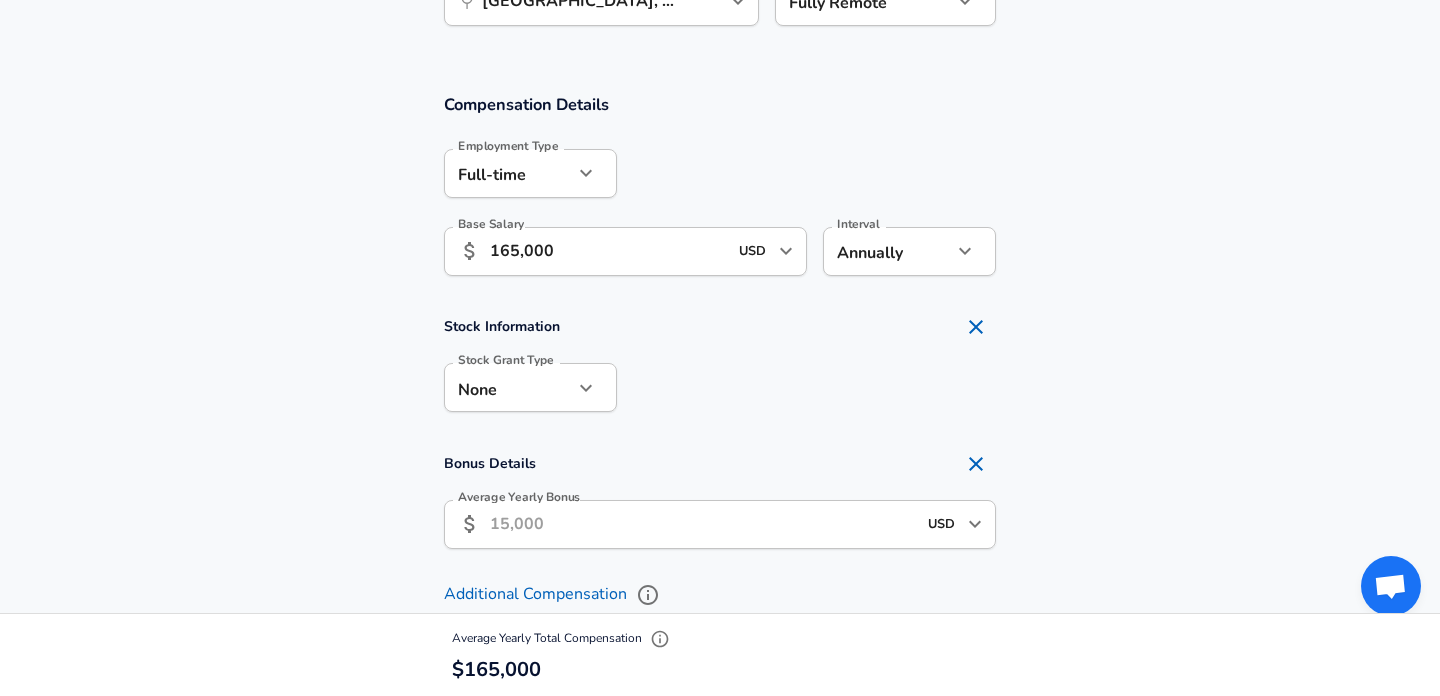 checkbox on "true" 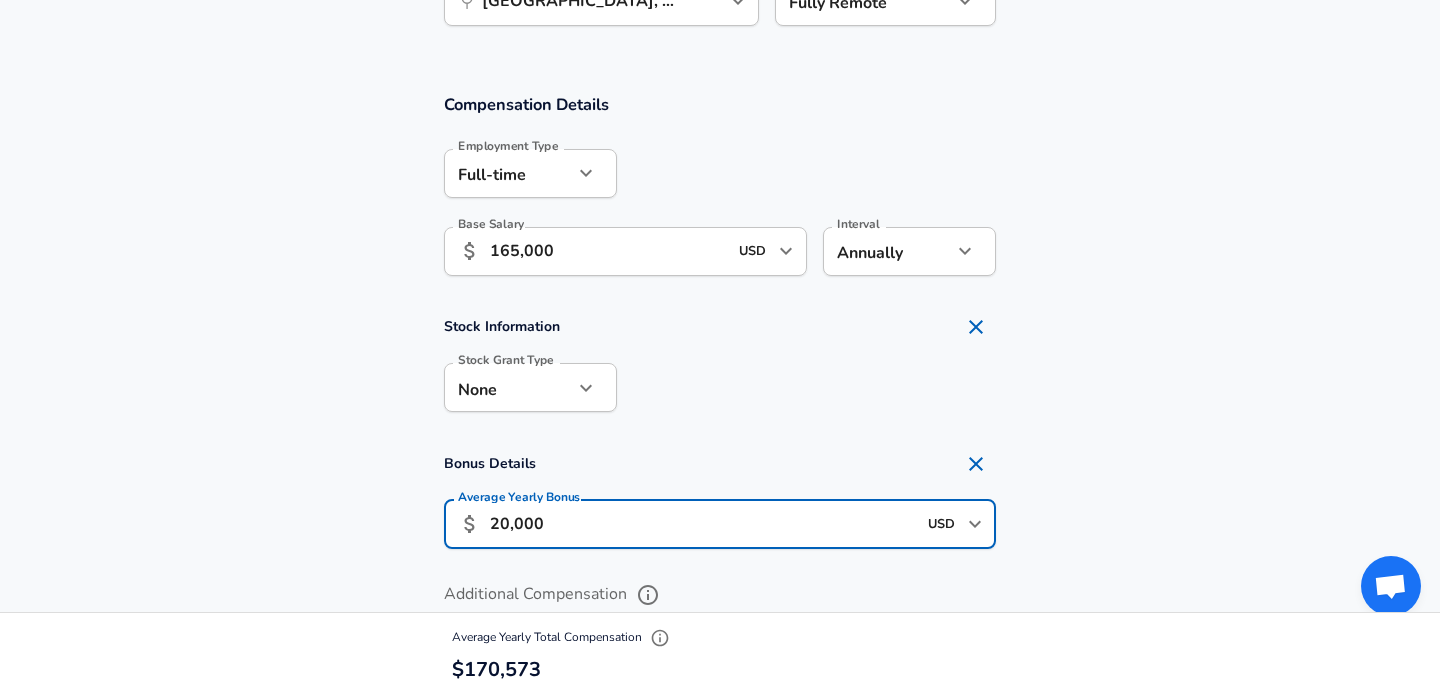 type on "20,000" 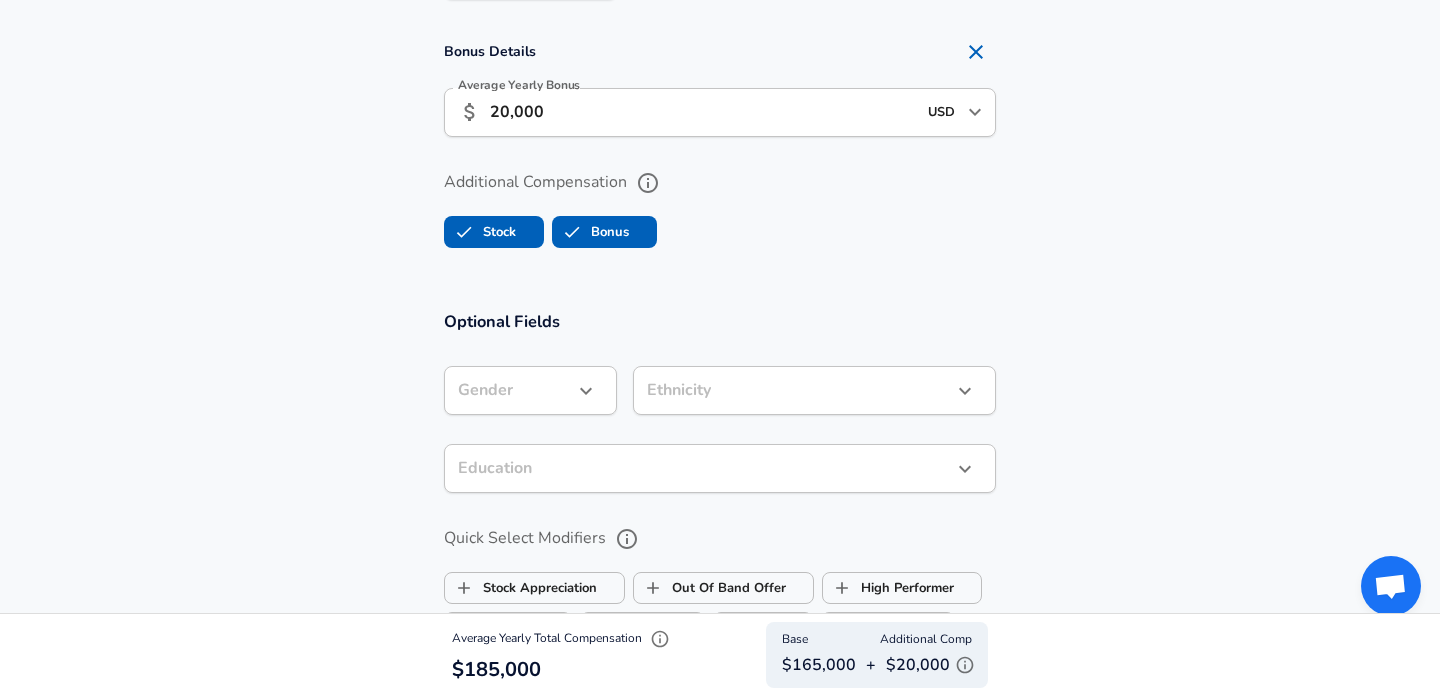 scroll, scrollTop: 1721, scrollLeft: 0, axis: vertical 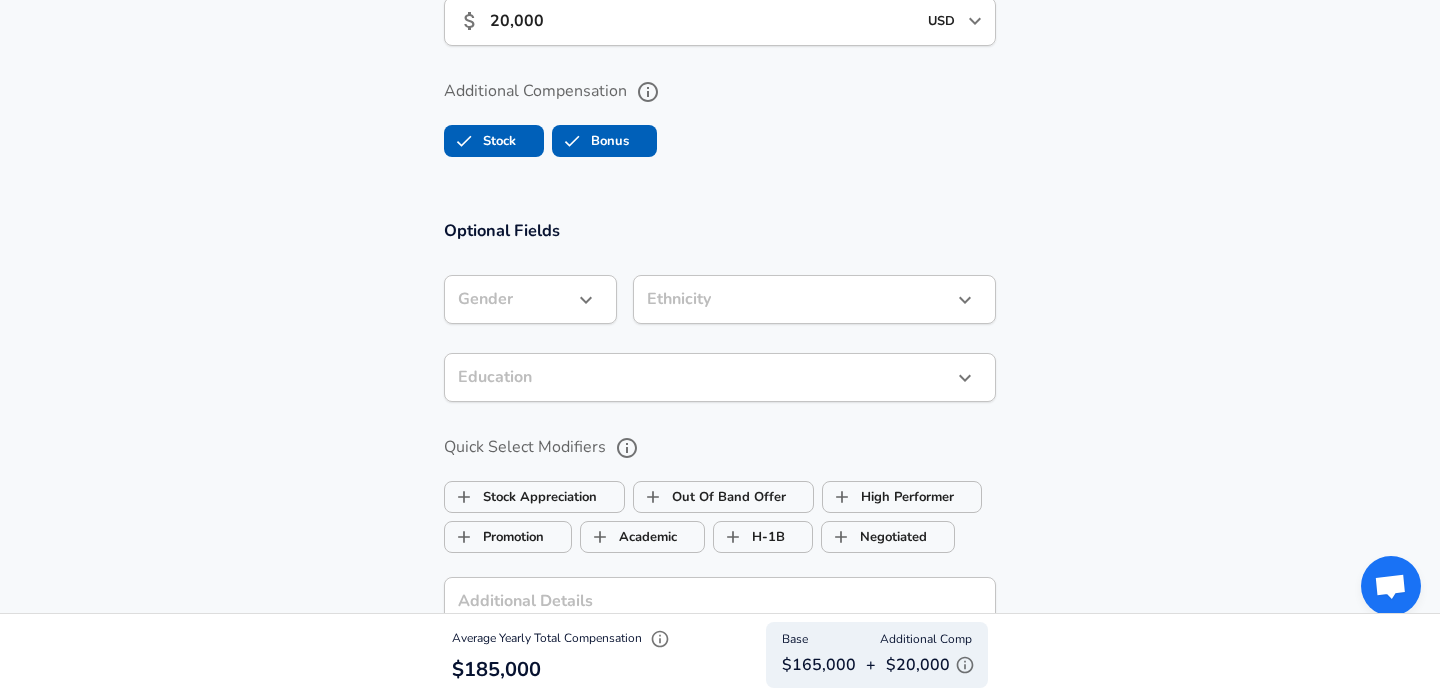 click on "Restart Add Your Salary Upload your offer letter   to verify your submission Enhance Privacy and Anonymity Yes Automatically hides specific fields until there are enough submissions to safely display the full details.   More Details Based on your submission and the data points that we have already collected, we will automatically hide and anonymize specific fields if there aren't enough data points to remain sufficiently anonymous. Company & Title Information   Enter the company you received your offer from Company PennyMac Loan Services Company   Select the title that closest resembles your official title. This should be similar to the title that was present on your offer letter. Title Software Engineer Title Job Family Software Engineer Job Family   Select a Specialization that best fits your role. If you can't find one, select 'Other' to enter a custom specialization Select Specialization API Development (Back-End) API Development (Back-End) Select Specialization   Level senior Level New Offer Employee Yes" at bounding box center (720, -1373) 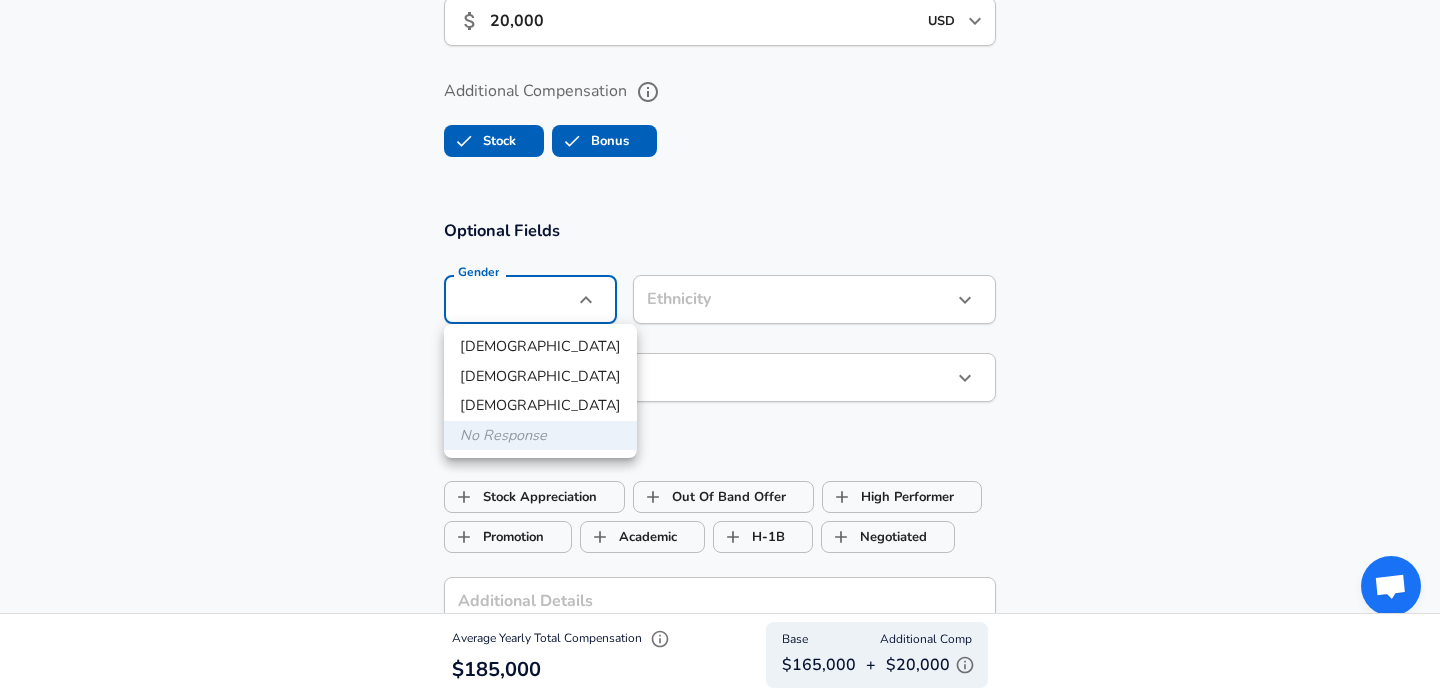 click on "[DEMOGRAPHIC_DATA]" at bounding box center (540, 377) 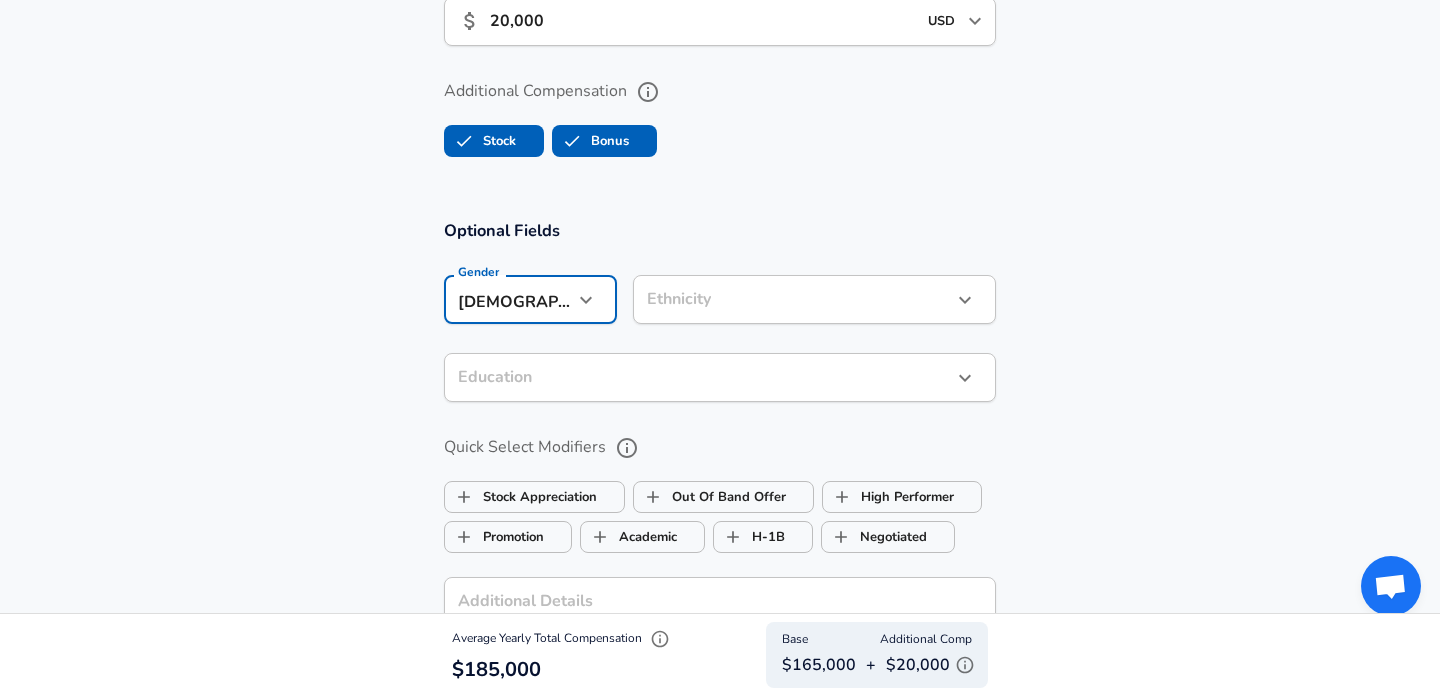 click on "Restart Add Your Salary Upload your offer letter   to verify your submission Enhance Privacy and Anonymity Yes Automatically hides specific fields until there are enough submissions to safely display the full details.   More Details Based on your submission and the data points that we have already collected, we will automatically hide and anonymize specific fields if there aren't enough data points to remain sufficiently anonymous. Company & Title Information   Enter the company you received your offer from Company PennyMac Loan Services Company   Select the title that closest resembles your official title. This should be similar to the title that was present on your offer letter. Title Software Engineer Title Job Family Software Engineer Job Family   Select a Specialization that best fits your role. If you can't find one, select 'Other' to enter a custom specialization Select Specialization API Development (Back-End) API Development (Back-End) Select Specialization   Level senior Level New Offer Employee Yes" at bounding box center [720, -1373] 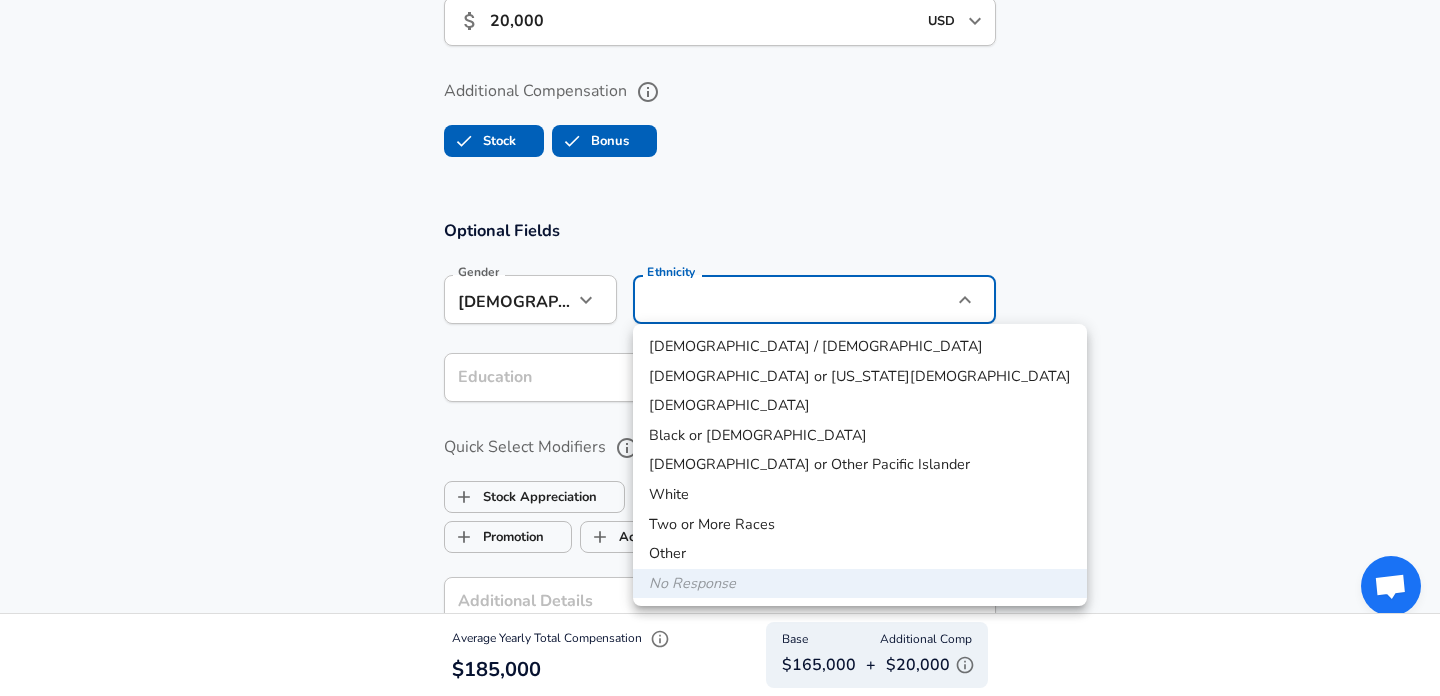 click on "[DEMOGRAPHIC_DATA]" at bounding box center (860, 406) 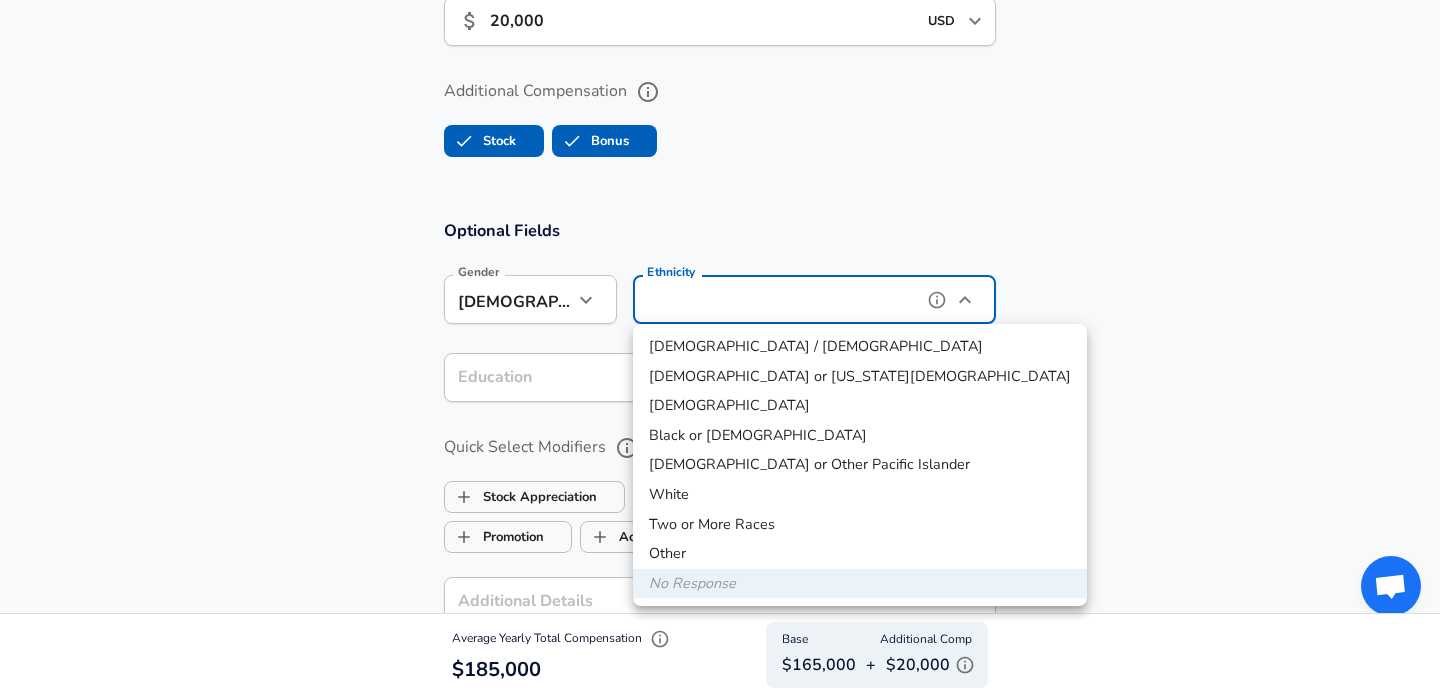 type on "[DEMOGRAPHIC_DATA]" 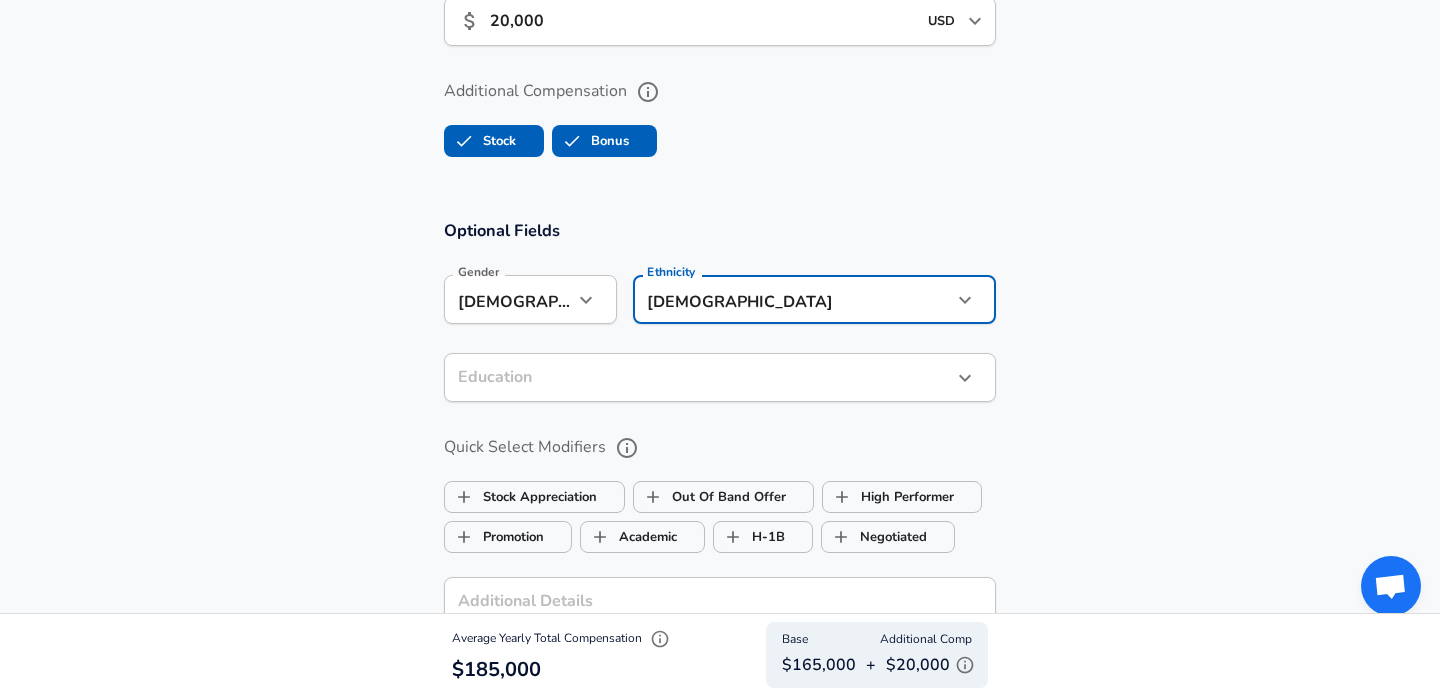click on "Restart Add Your Salary Upload your offer letter   to verify your submission Enhance Privacy and Anonymity Yes Automatically hides specific fields until there are enough submissions to safely display the full details.   More Details Based on your submission and the data points that we have already collected, we will automatically hide and anonymize specific fields if there aren't enough data points to remain sufficiently anonymous. Company & Title Information   Enter the company you received your offer from Company PennyMac Loan Services Company   Select the title that closest resembles your official title. This should be similar to the title that was present on your offer letter. Title Software Engineer Title Job Family Software Engineer Job Family   Select a Specialization that best fits your role. If you can't find one, select 'Other' to enter a custom specialization Select Specialization API Development (Back-End) API Development (Back-End) Select Specialization   Level senior Level New Offer Employee Yes" at bounding box center (720, -1373) 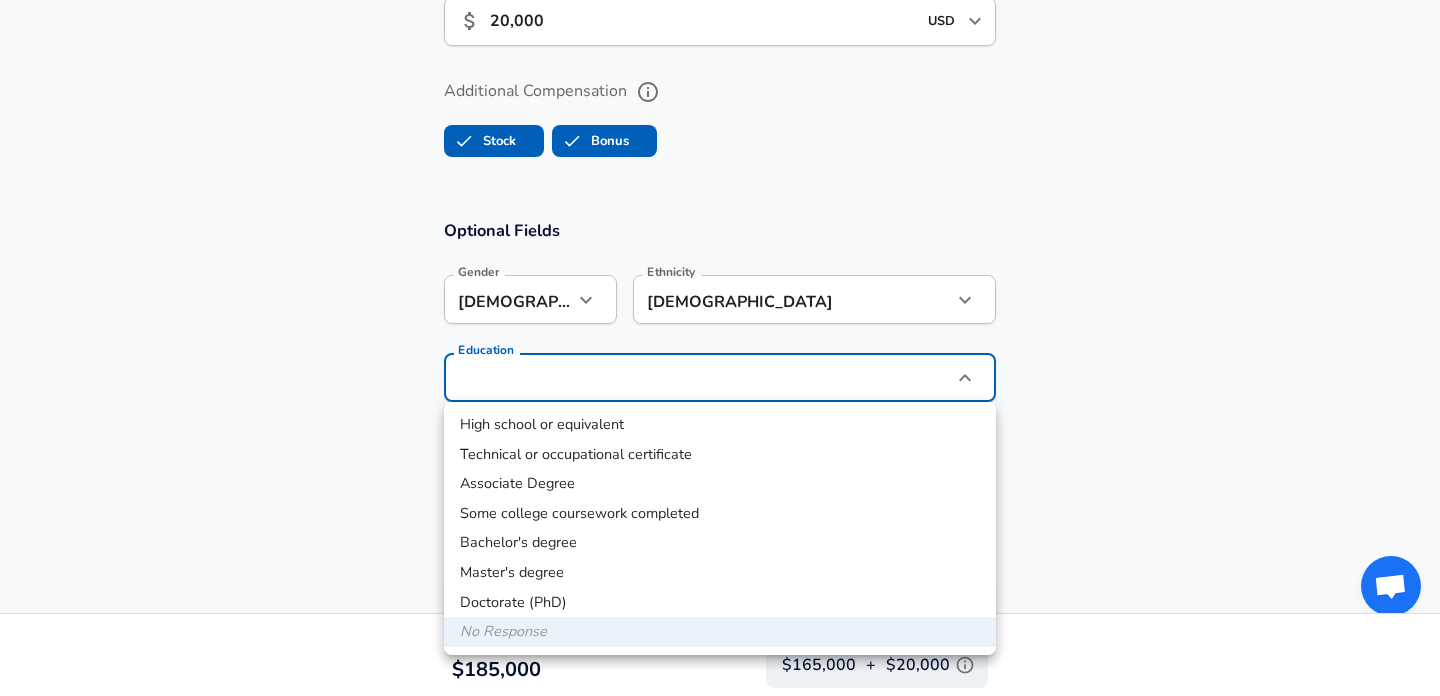 click on "Master's degree" at bounding box center (720, 573) 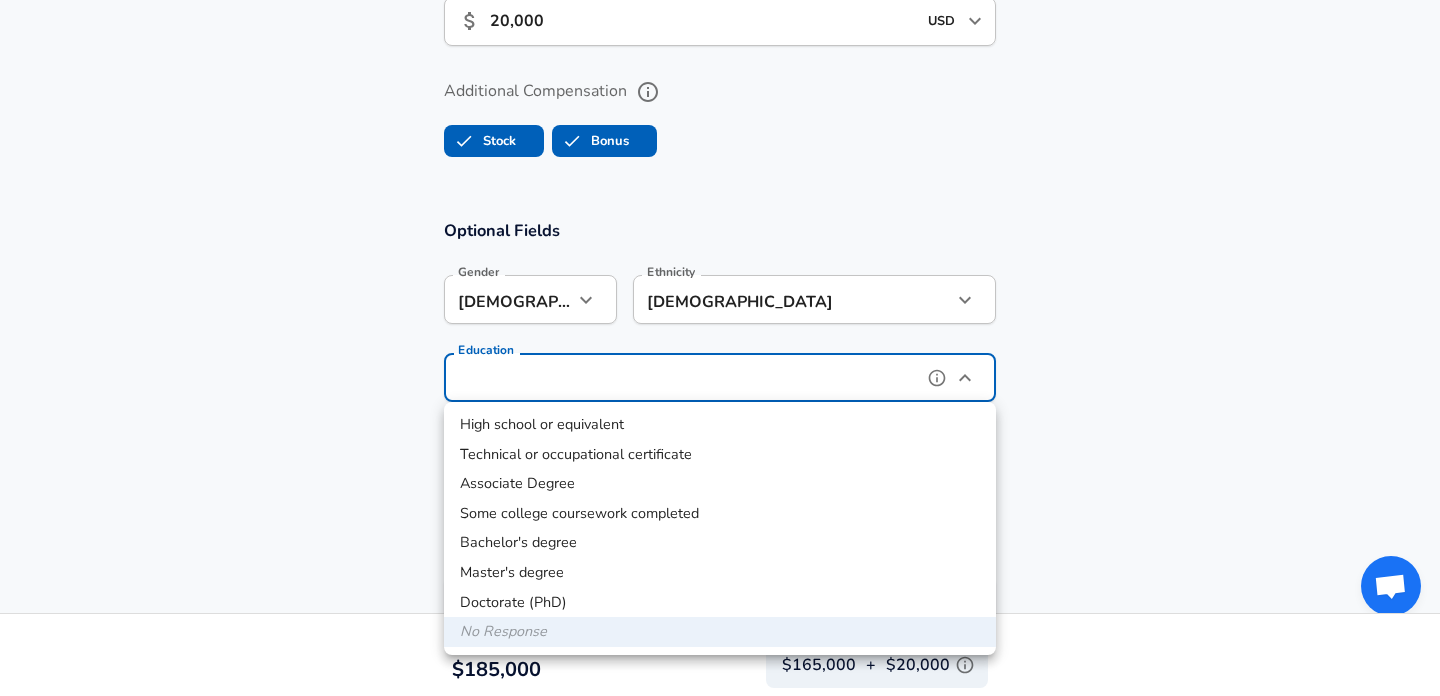 type on "Masters degree" 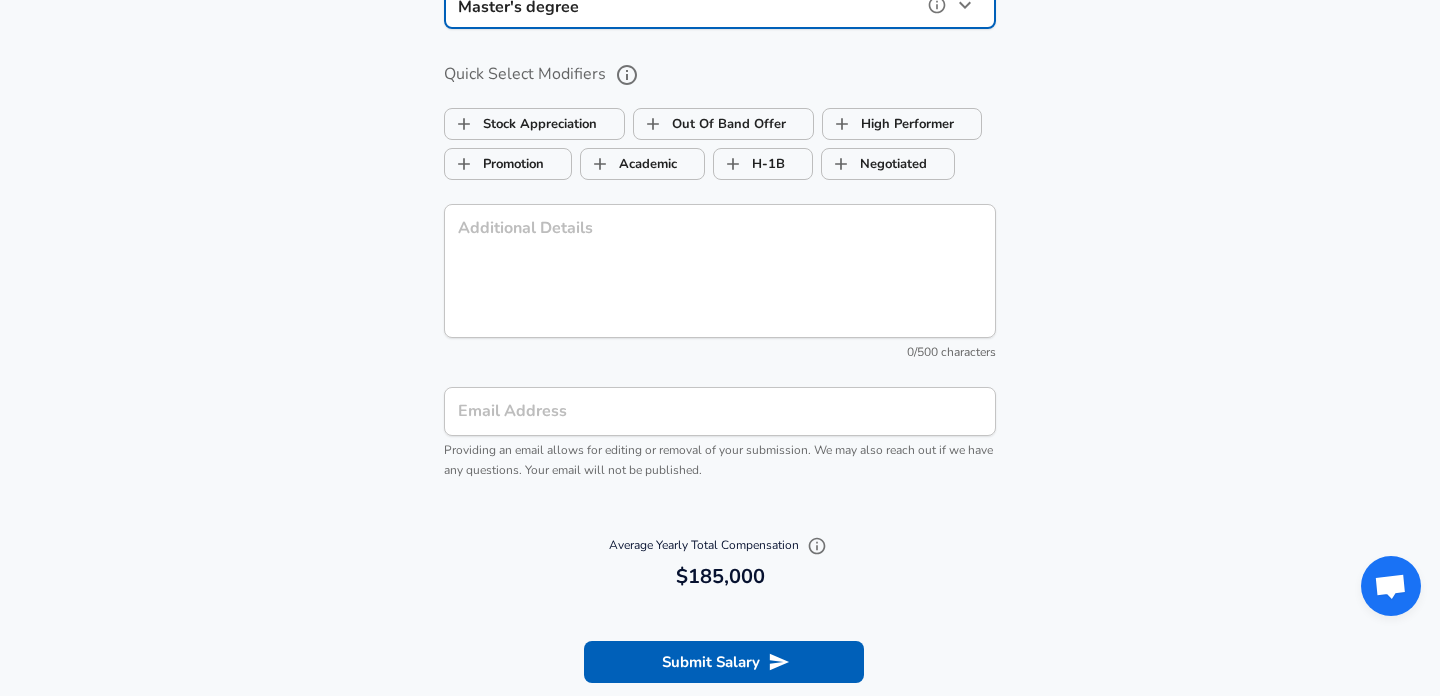 scroll, scrollTop: 2217, scrollLeft: 0, axis: vertical 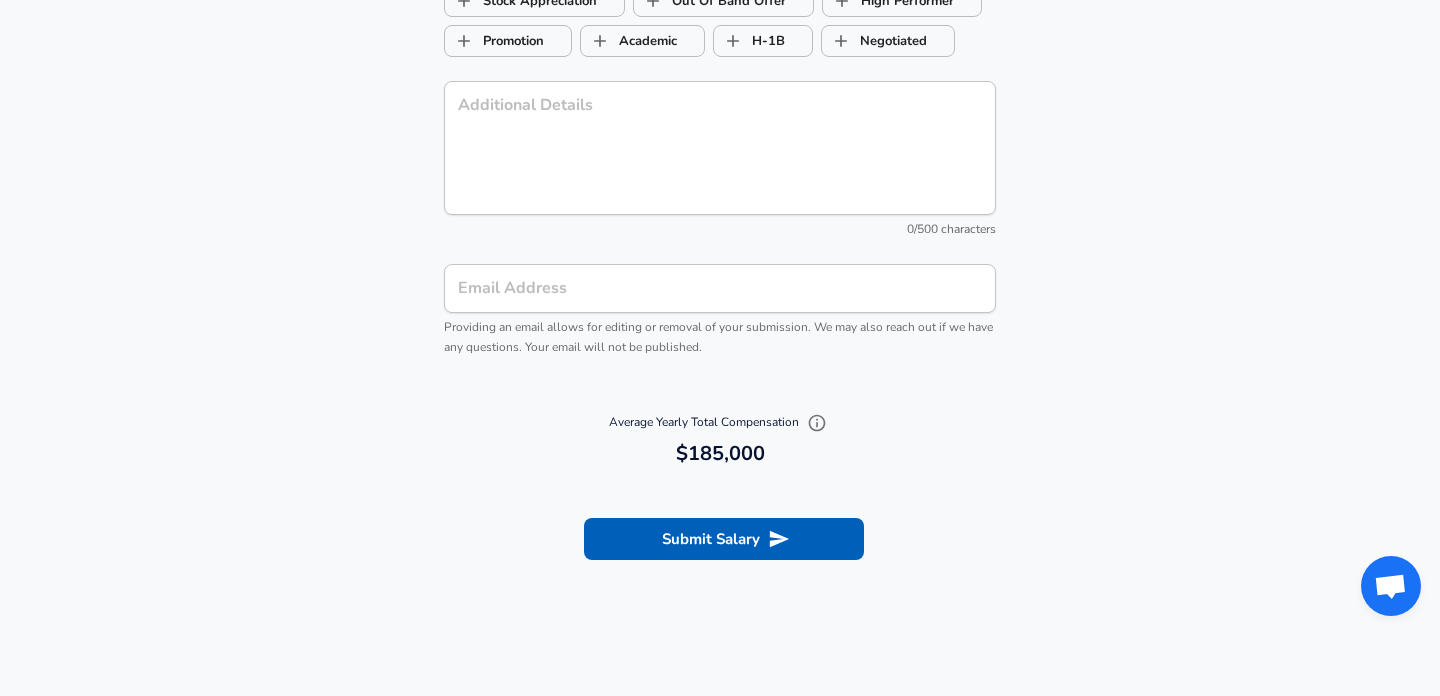 click on "Email Address" at bounding box center (720, 288) 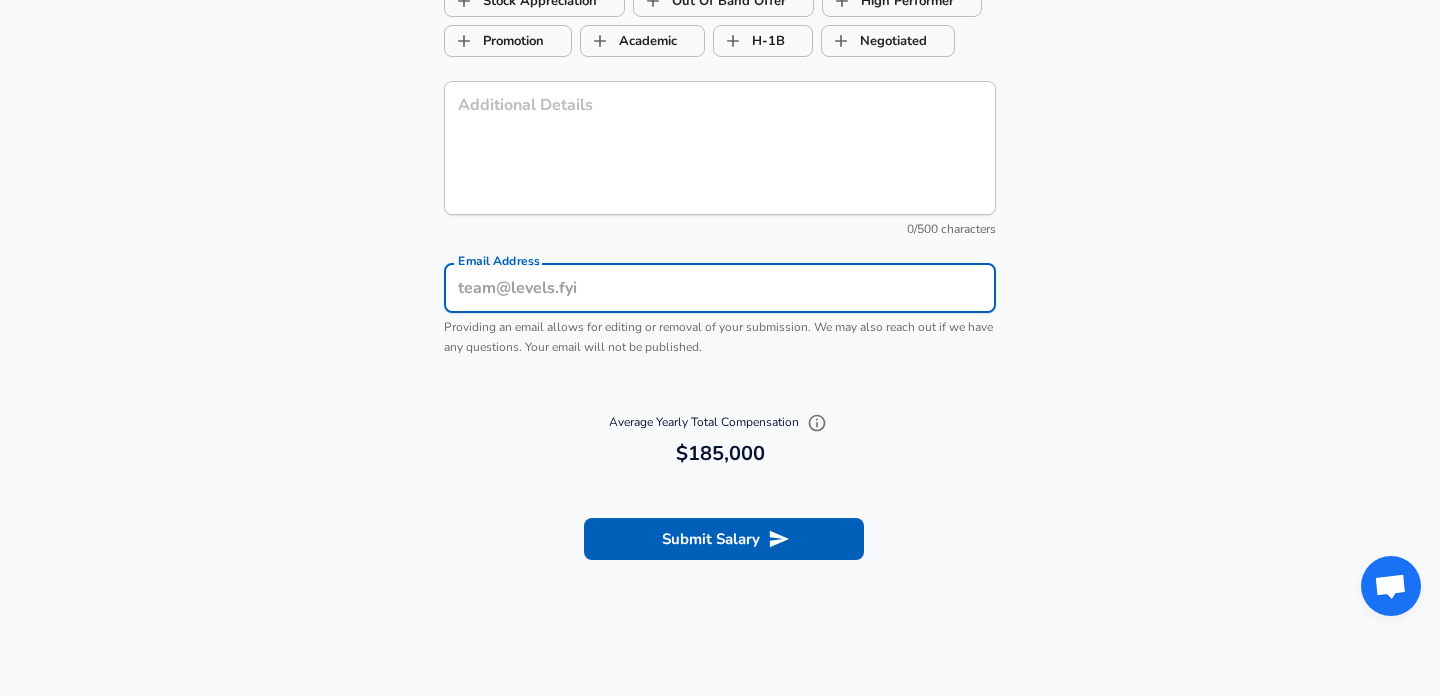 type on "[EMAIL_ADDRESS][DOMAIN_NAME]" 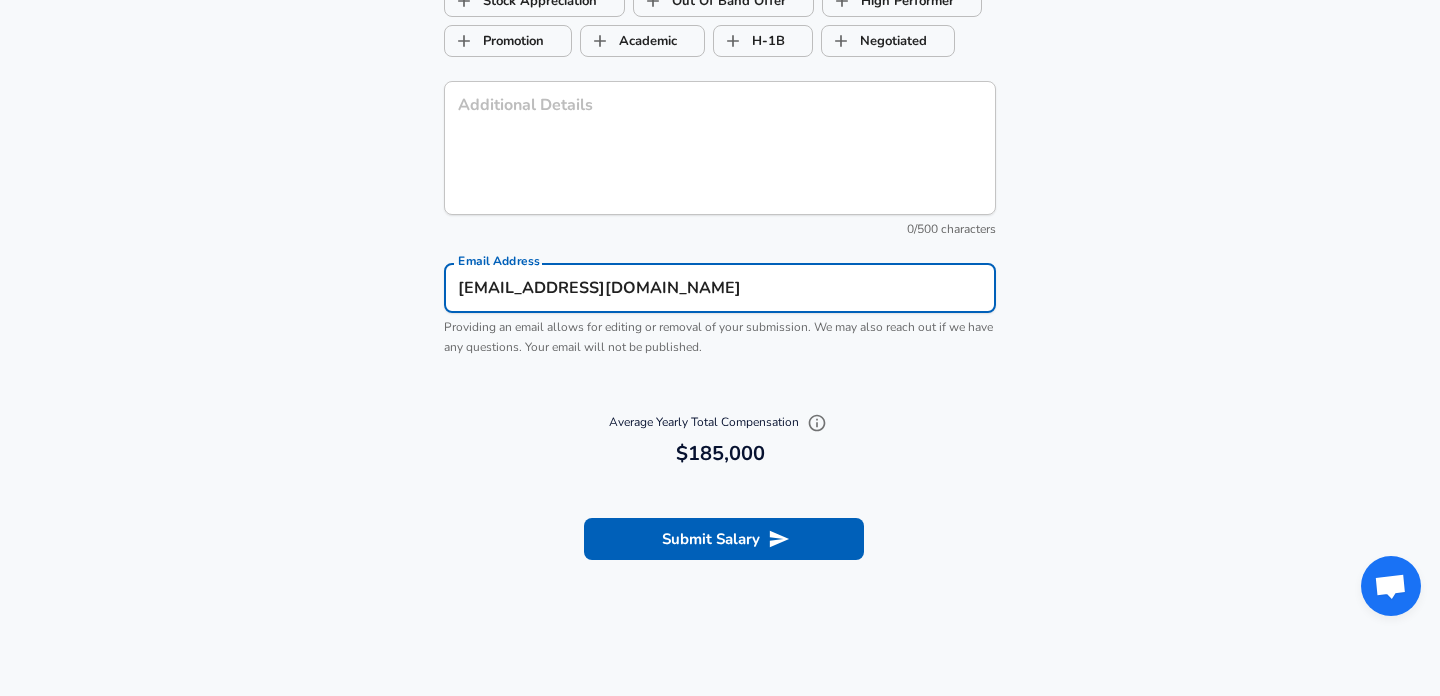 type on "[DEMOGRAPHIC_DATA]" 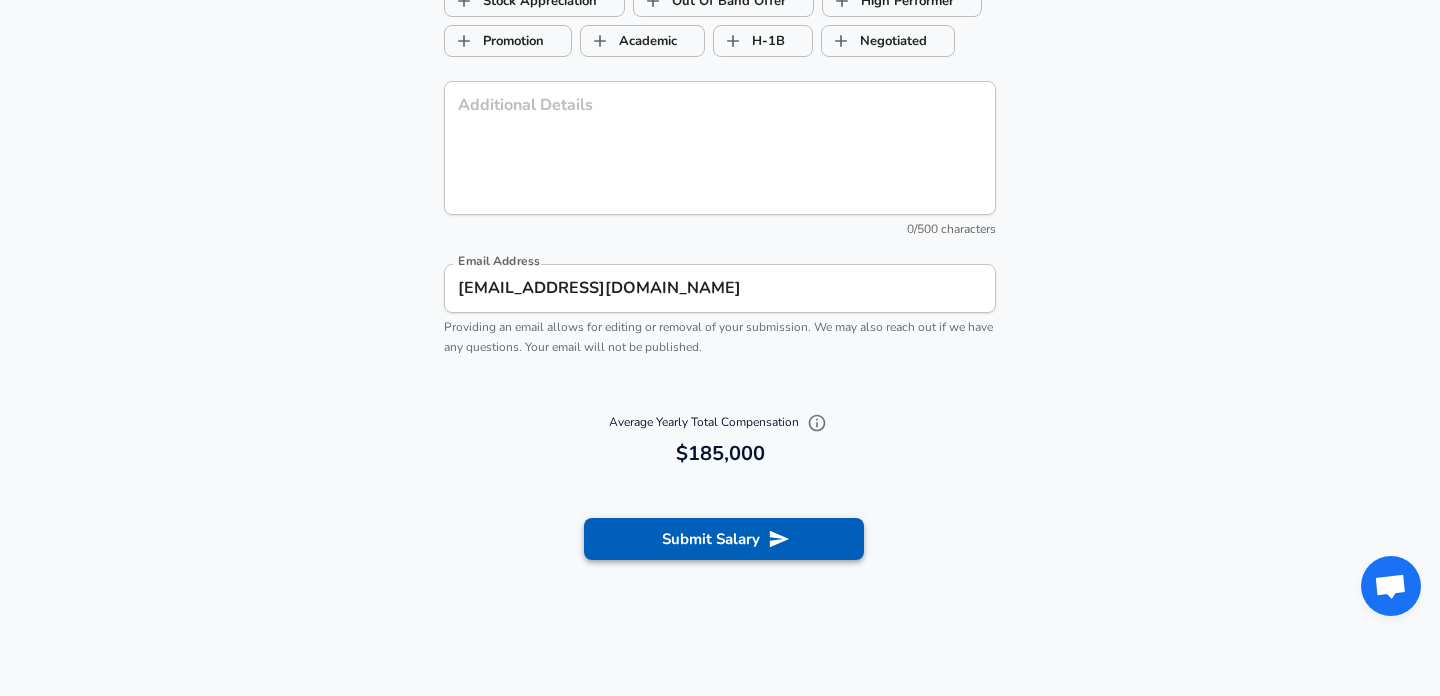 click on "Submit Salary" at bounding box center [724, 539] 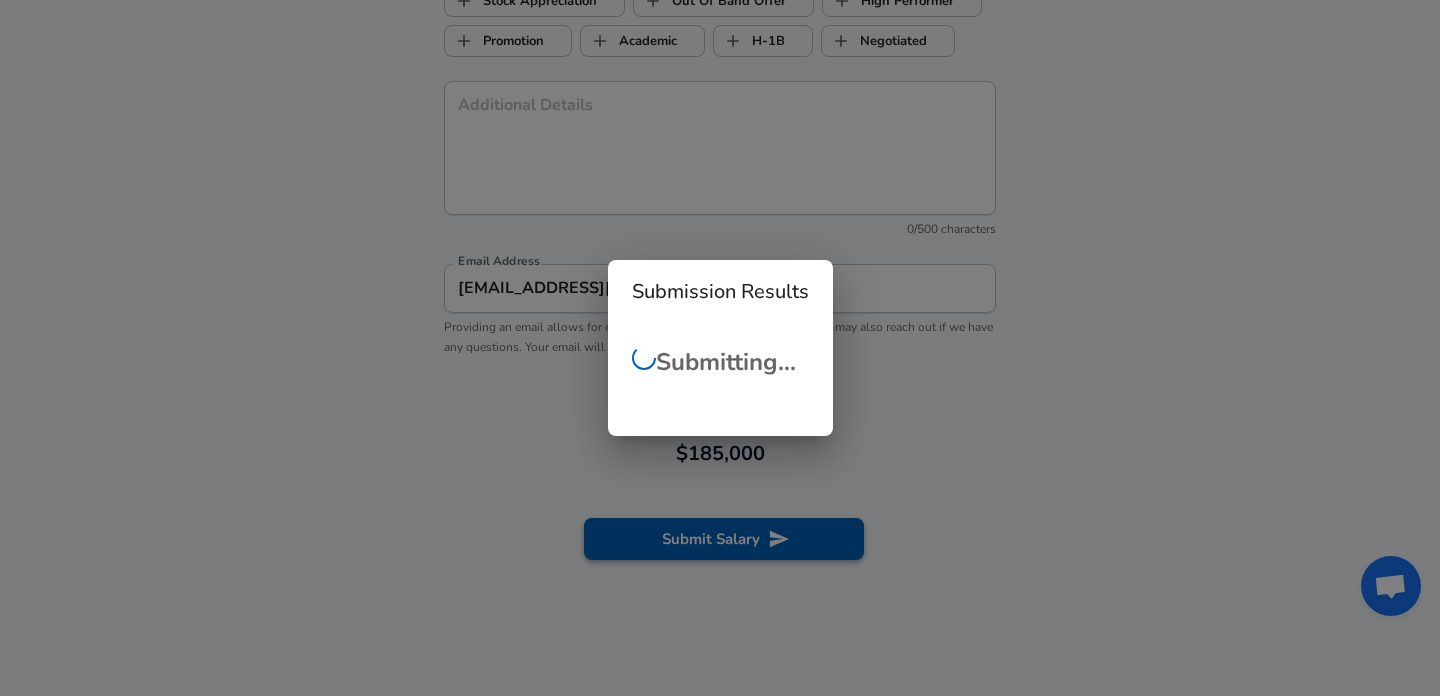 checkbox on "false" 